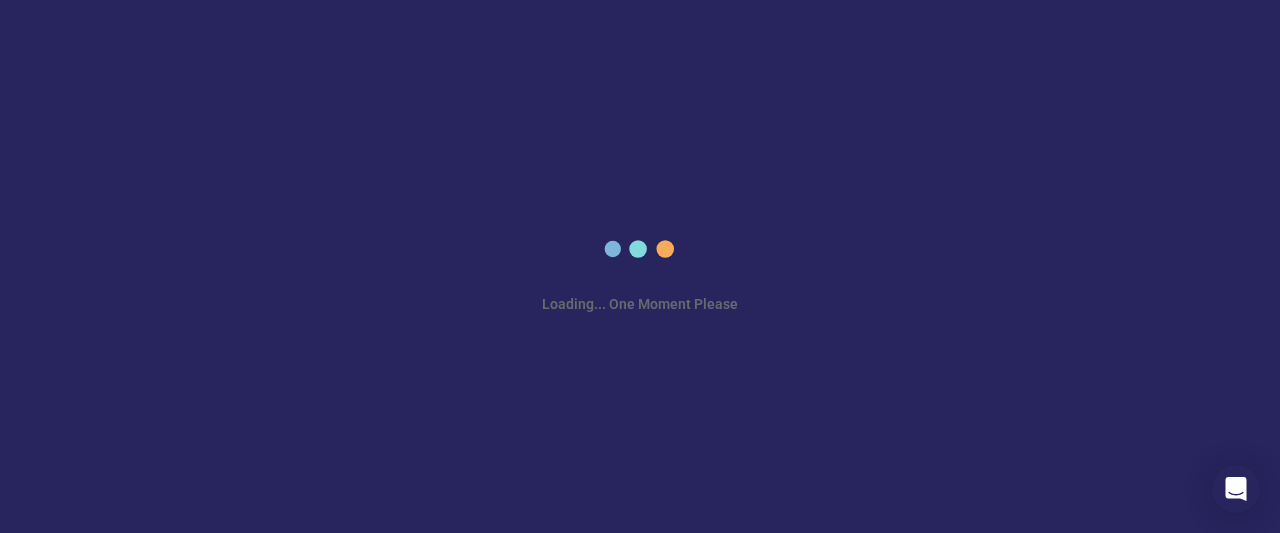 scroll, scrollTop: 0, scrollLeft: 0, axis: both 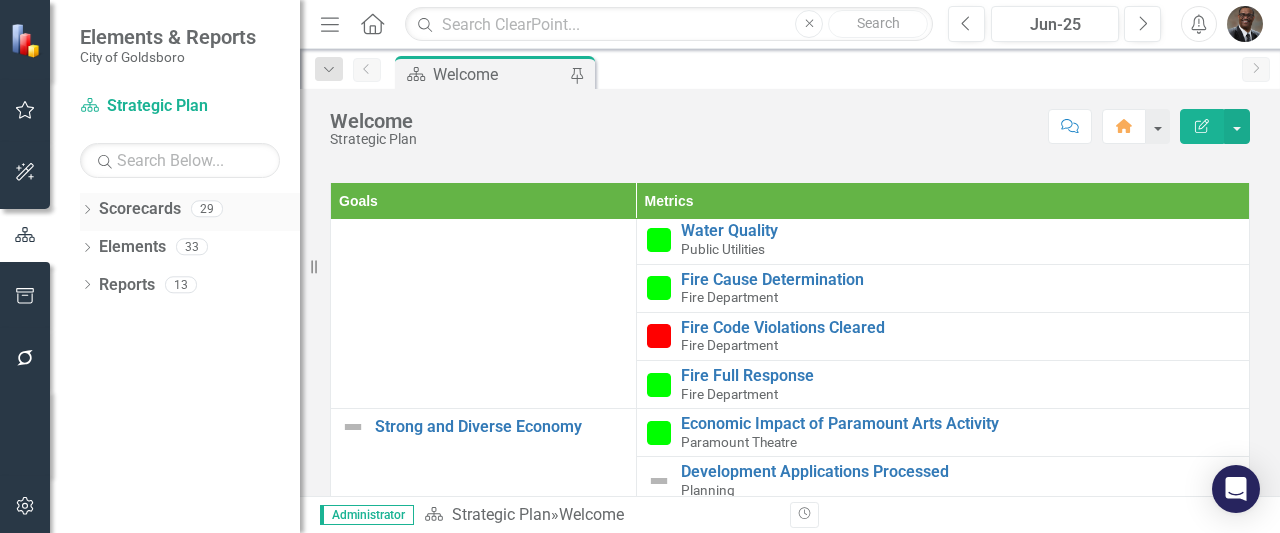 click on "Dropdown" 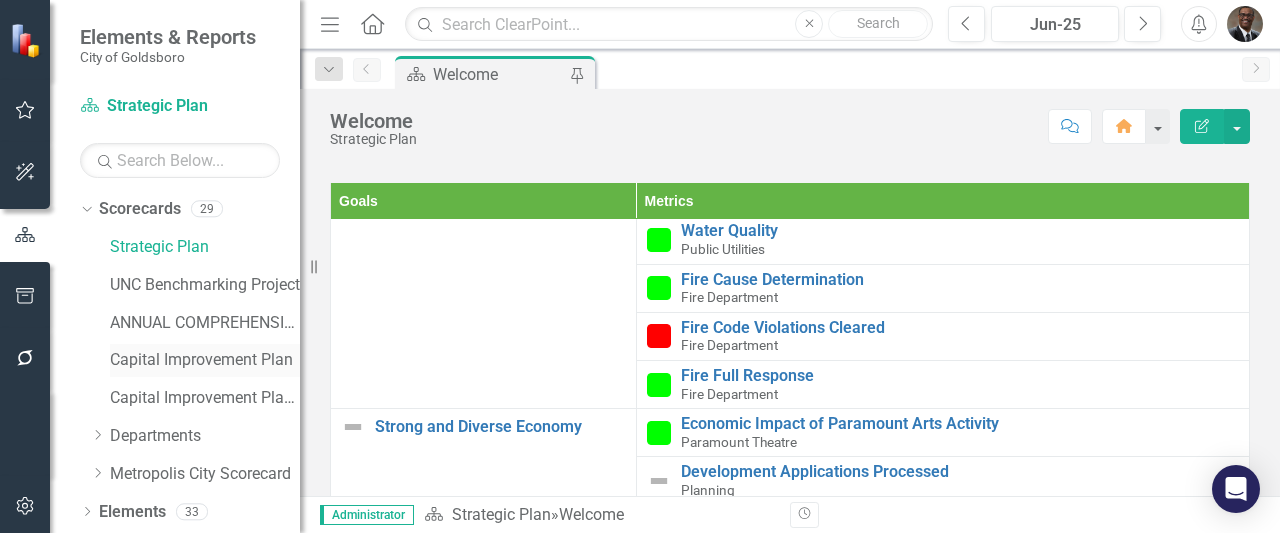 click on "Capital Improvement Plan" at bounding box center (205, 360) 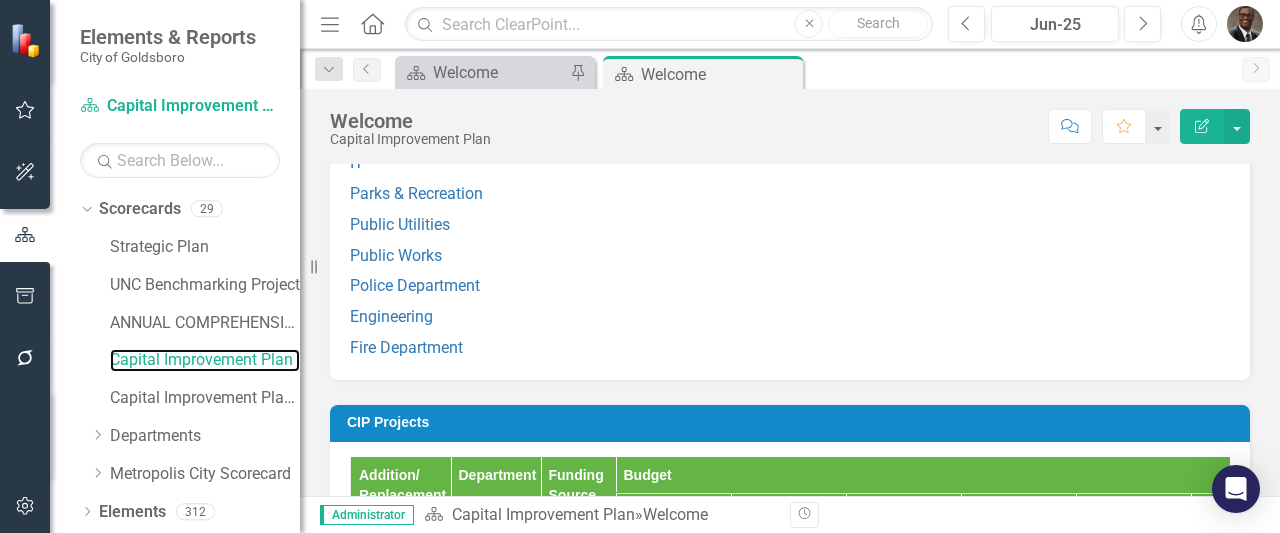 scroll, scrollTop: 1948, scrollLeft: 0, axis: vertical 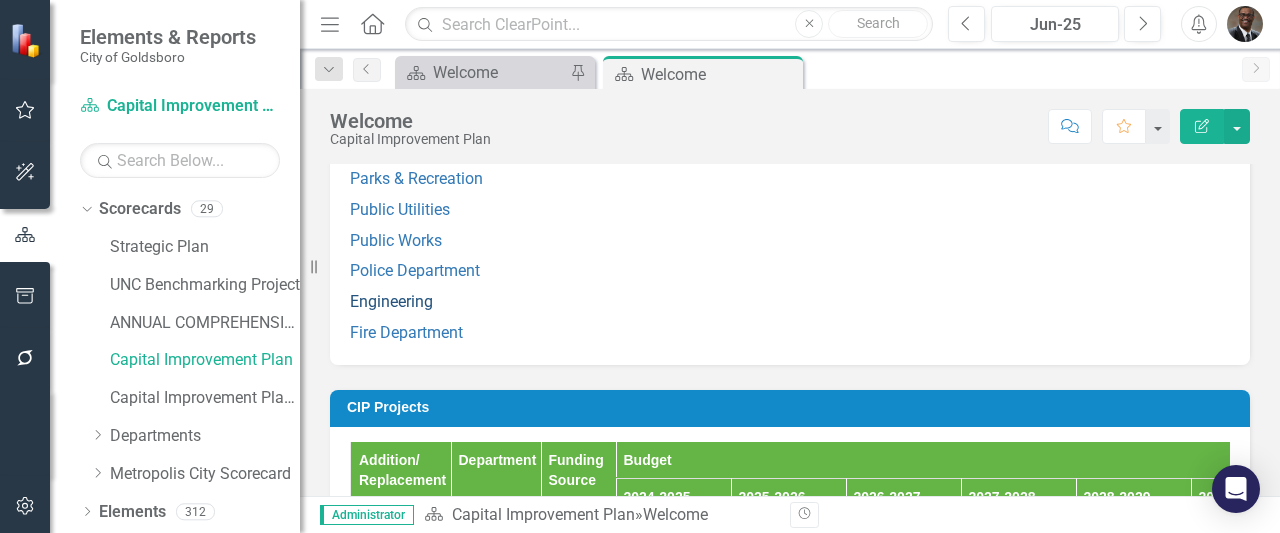 click on "Engineering" at bounding box center [391, 301] 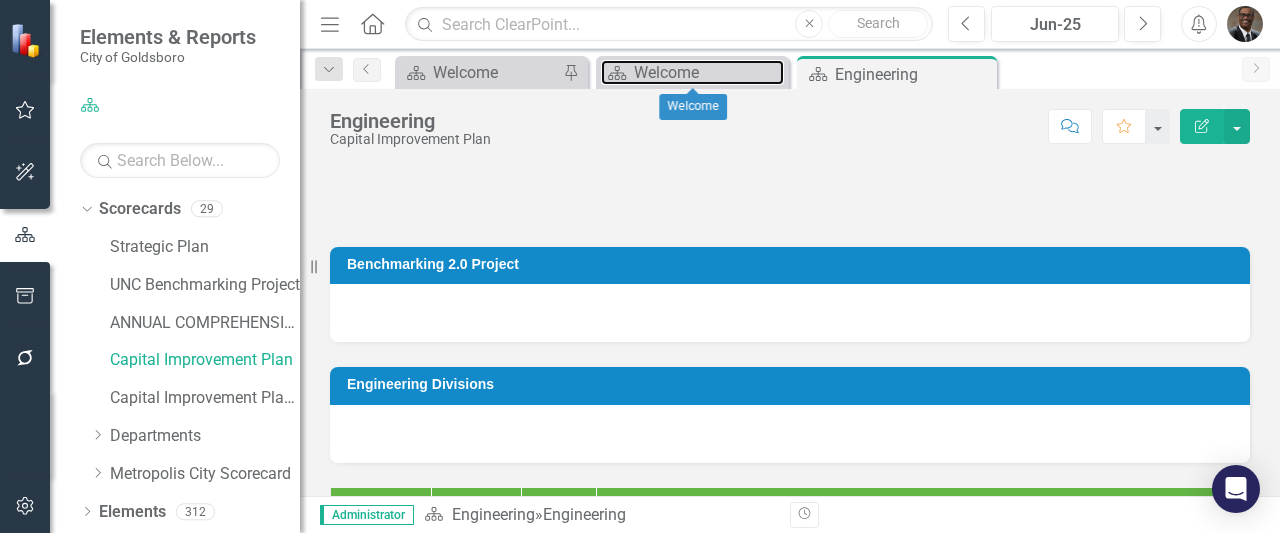 click on "Welcome" at bounding box center [709, 72] 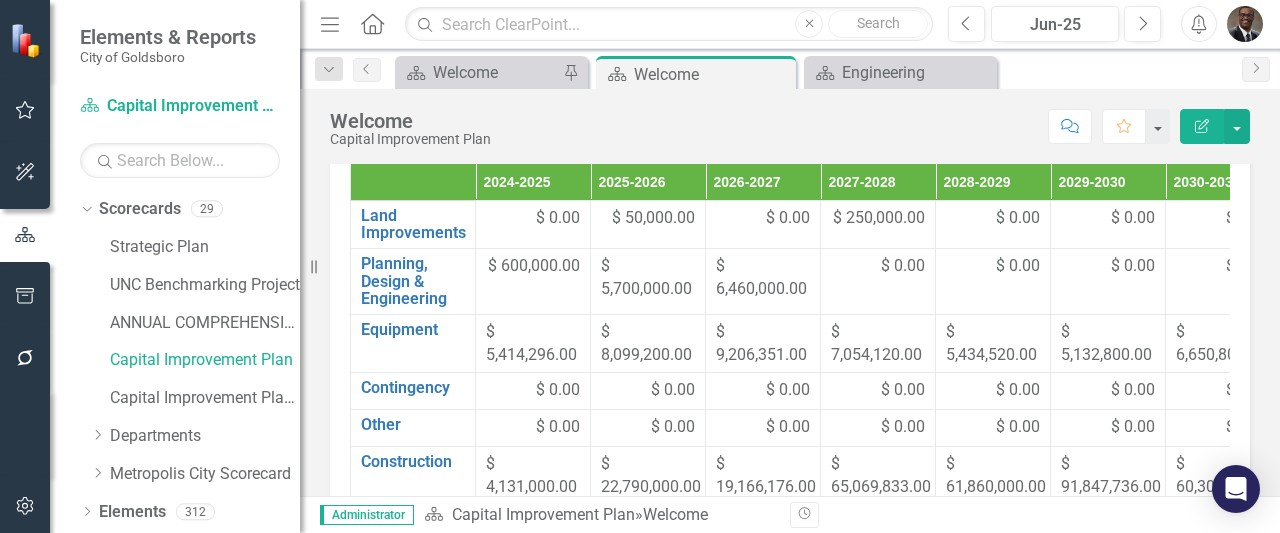 scroll, scrollTop: 900, scrollLeft: 0, axis: vertical 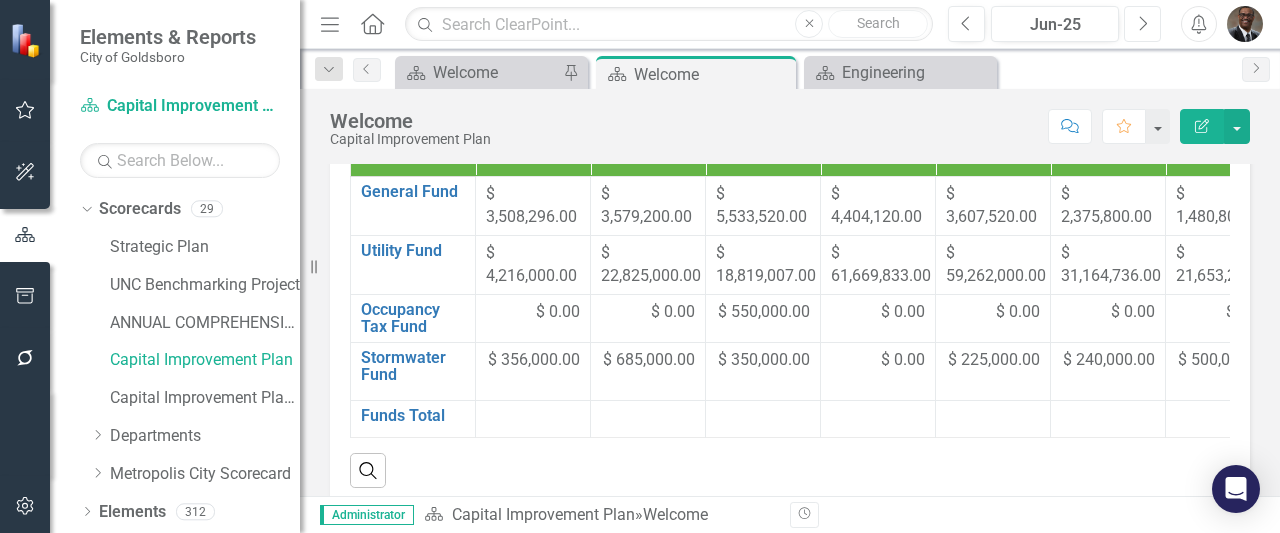 click on "Next" 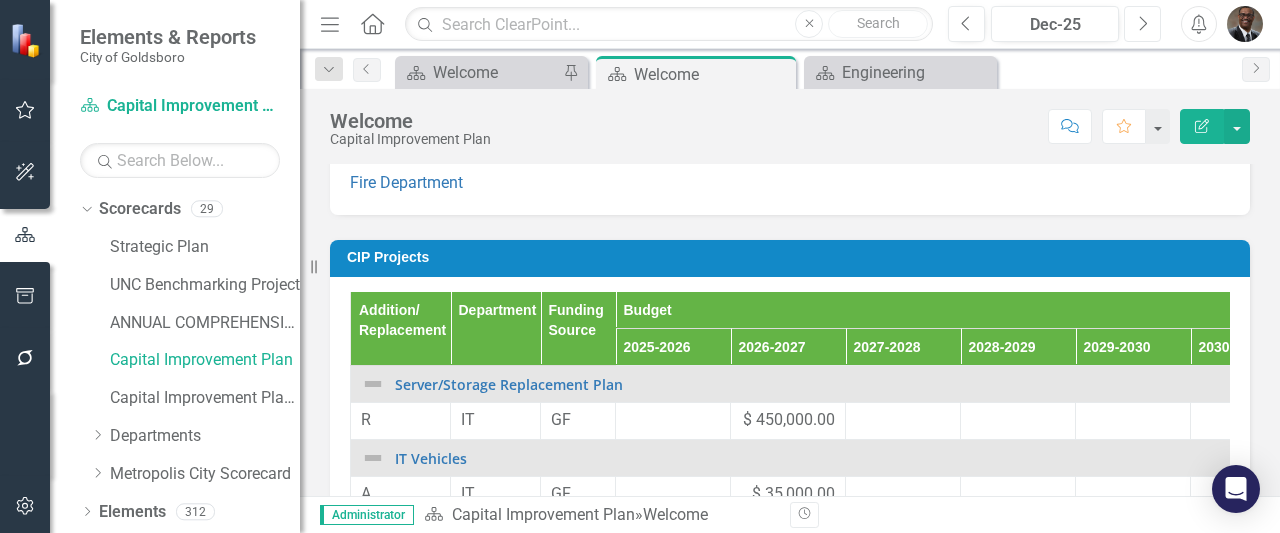 scroll, scrollTop: 2351, scrollLeft: 0, axis: vertical 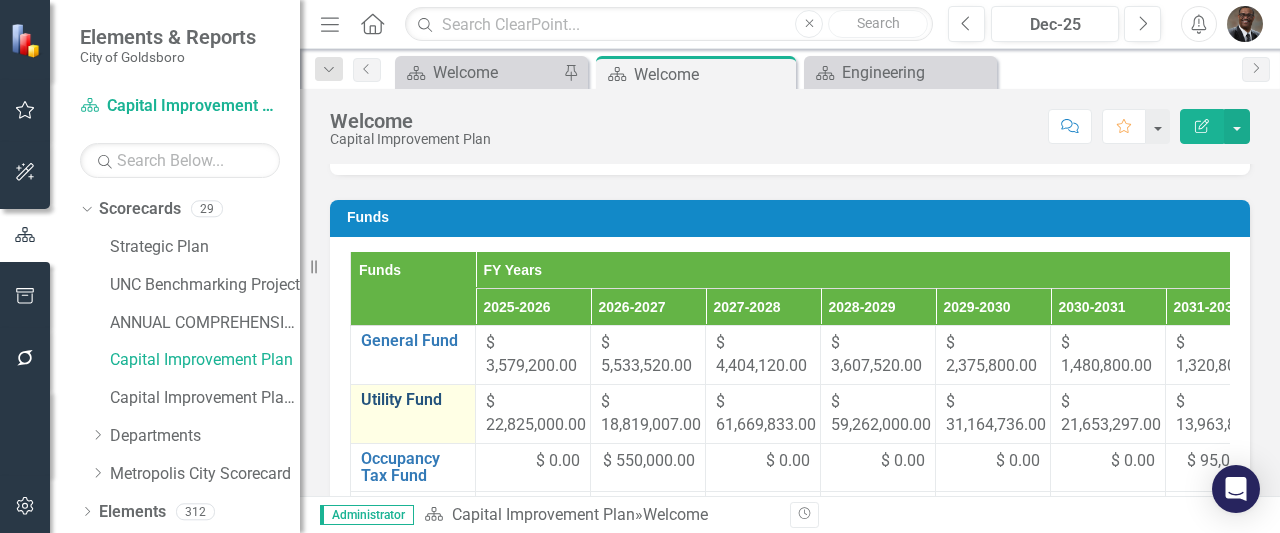 click on "Utility Fund" at bounding box center [413, 400] 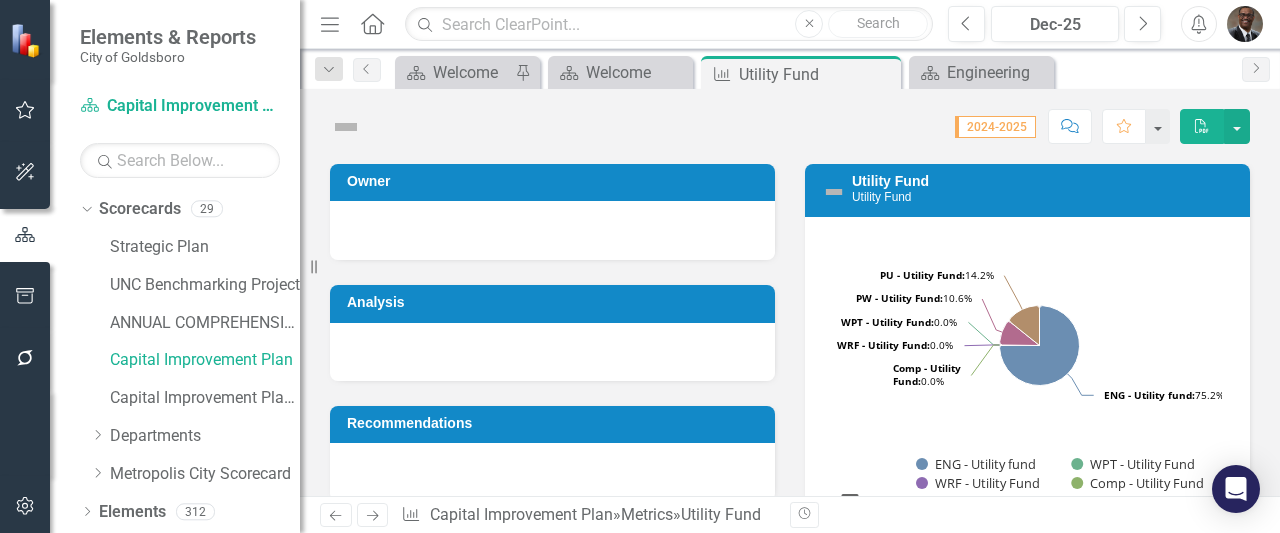 click on "Menu" at bounding box center (330, 24) 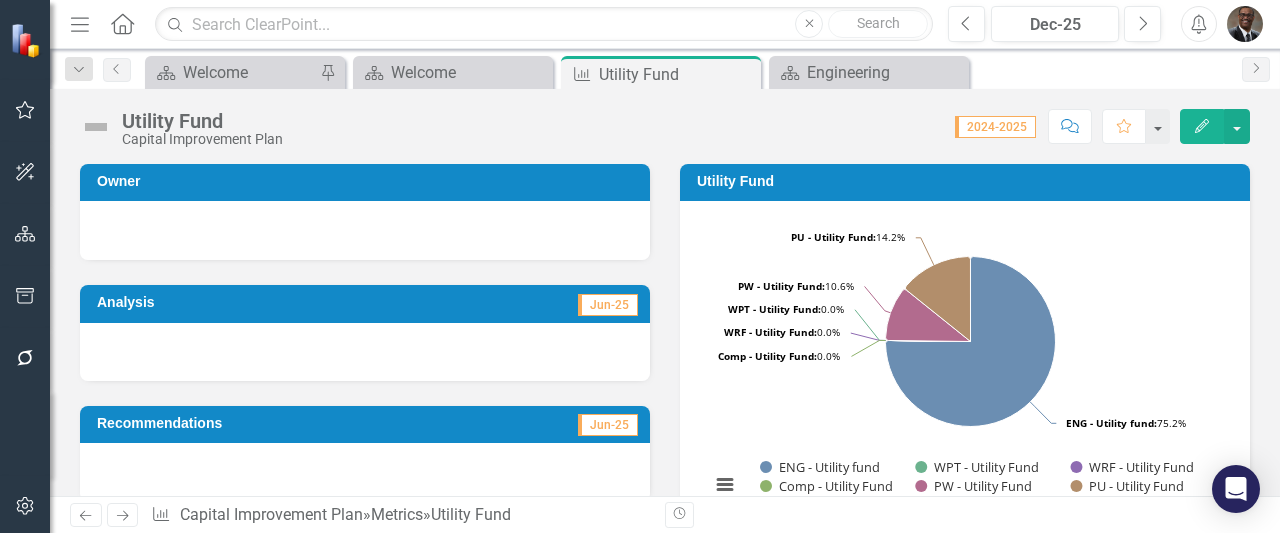 type 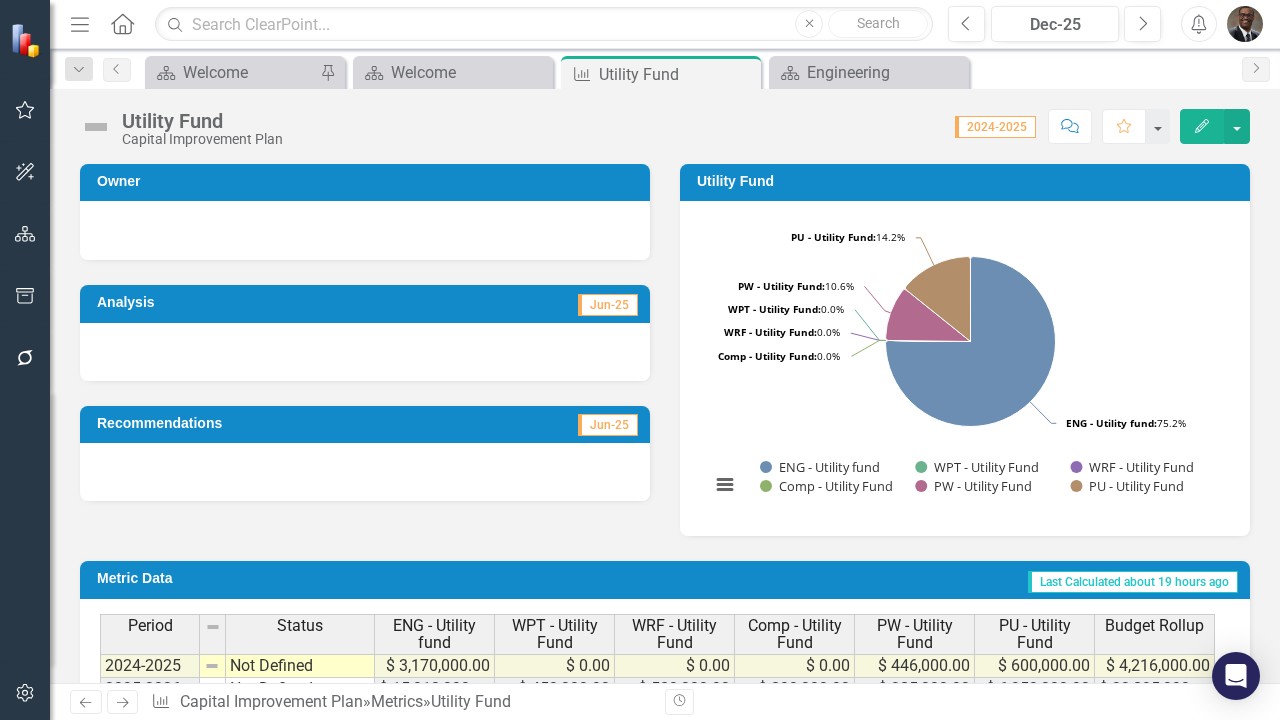 click on "Utility Fund (Chart Type: Pie)
Plot Bands
ENG - Utility fund: 75.2% ($ 3,170,000.00)
WPT - Utility Fund: 0.0% ($ 0.00)
WRF - Utility Fund: 0.0% ($ 0.00)
Comp - Utility Fund: 0.0% ($ 0.00)
PW - Utility Fund: 10.6% ($ 446,000.00)
PU - Utility Fund: 14.2% ($ 600,000.00) Created with Highcharts 11.4.8 Chart context menu ENG - Utility fund:  75.2% ​ ENG - Utility fund:  75.2% WPT - Utility Fund:  0.0% ​ WPT - Utility Fund:  0.0% WRF - Utility Fund:  0.0% ​ WRF - Utility Fund:  0.0% Comp - Utility Fund:  0.0% ​ Comp - Utility Fund:  0.0% PW - Utility Fund:  10.6% ​ PW - Utility Fund:  10.6% PU - Utility Fund:  14.2% ​ PU - Utility Fund:  14.2% ENG - Utility fund WPT - Utility Fund WRF - Utility Fund Comp - Utility Fund PW - Utility Fund PU - Utility Fund End of interactive chart. Metric Data Period Status Budget Rollup" at bounding box center (665, 386) 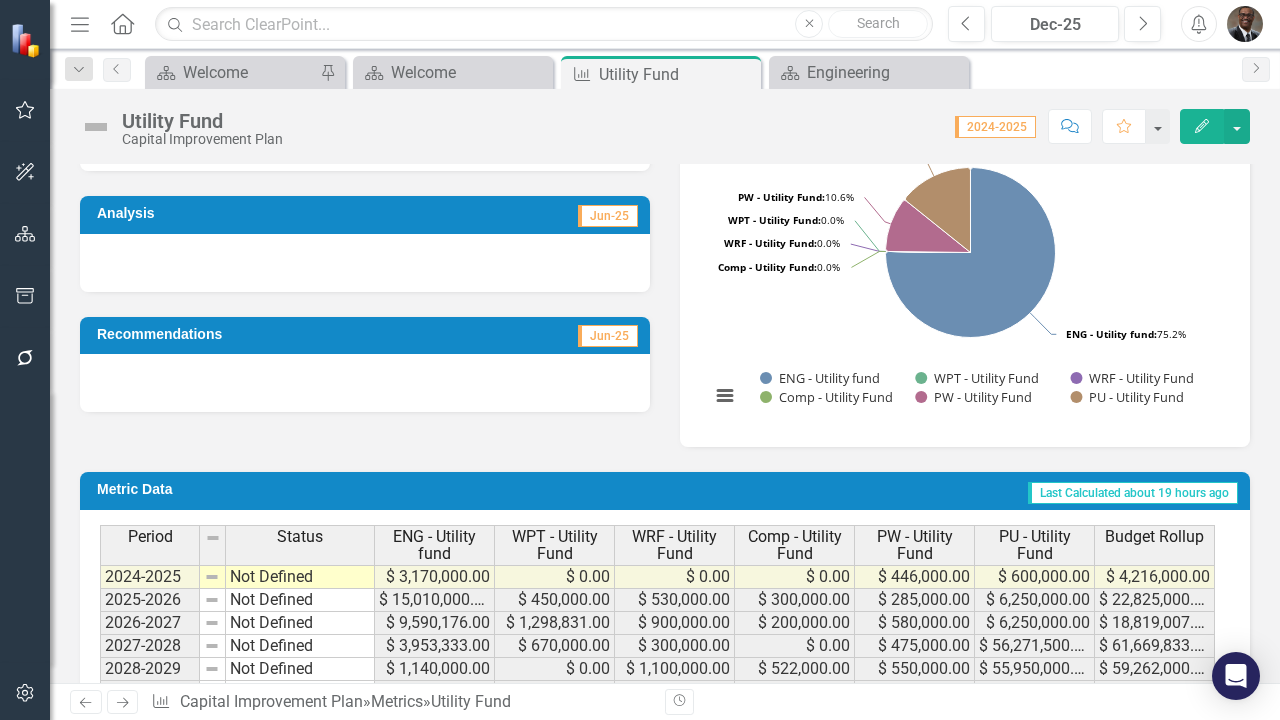 scroll, scrollTop: 0, scrollLeft: 0, axis: both 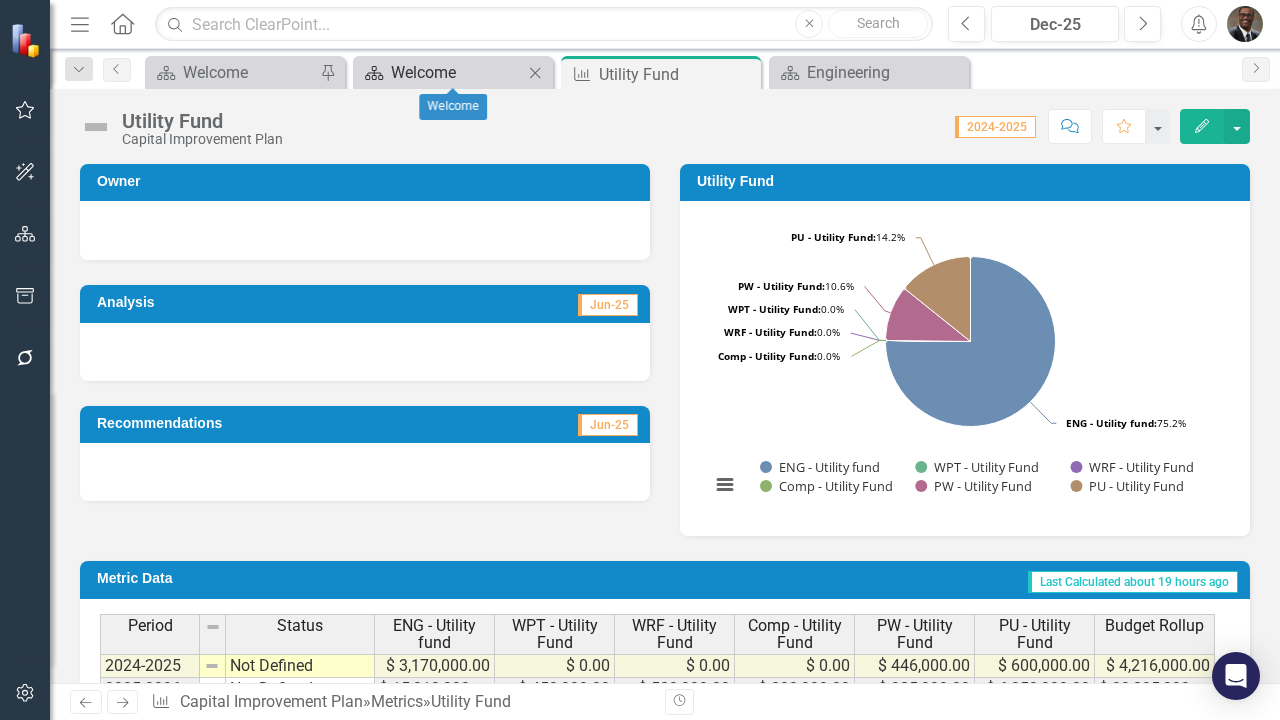 click on "Welcome" at bounding box center [457, 72] 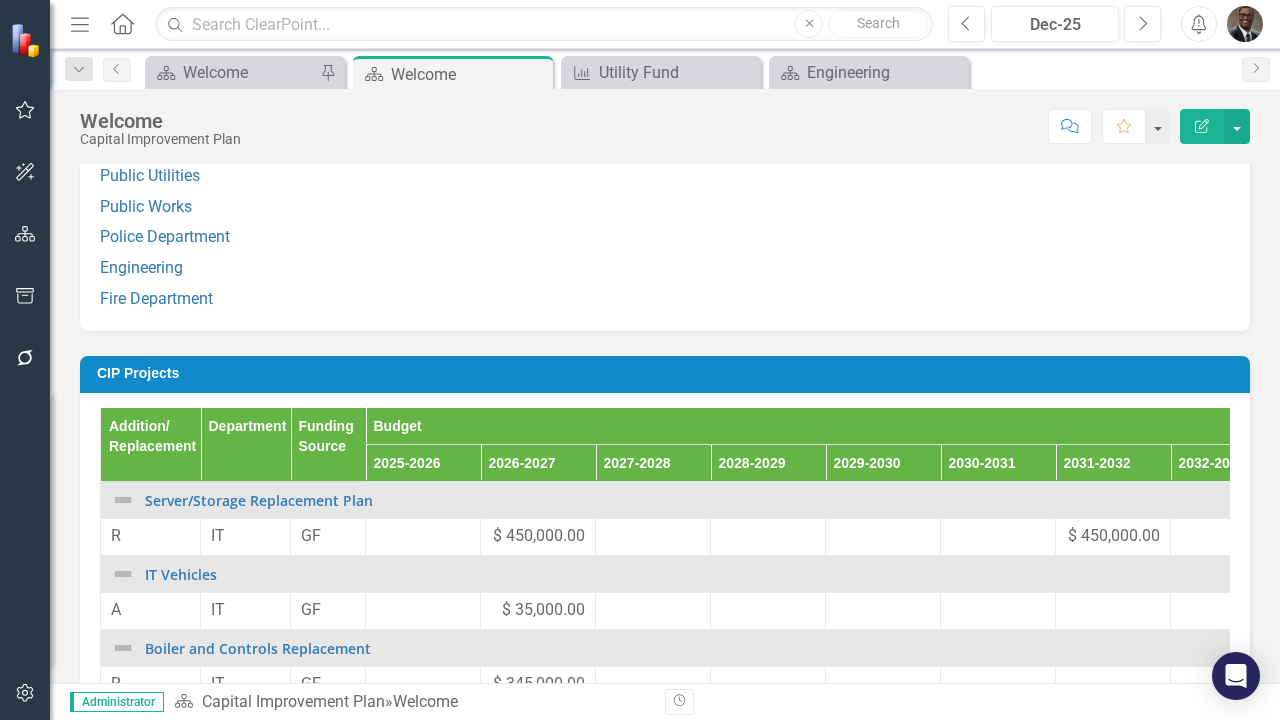 scroll, scrollTop: 1900, scrollLeft: 0, axis: vertical 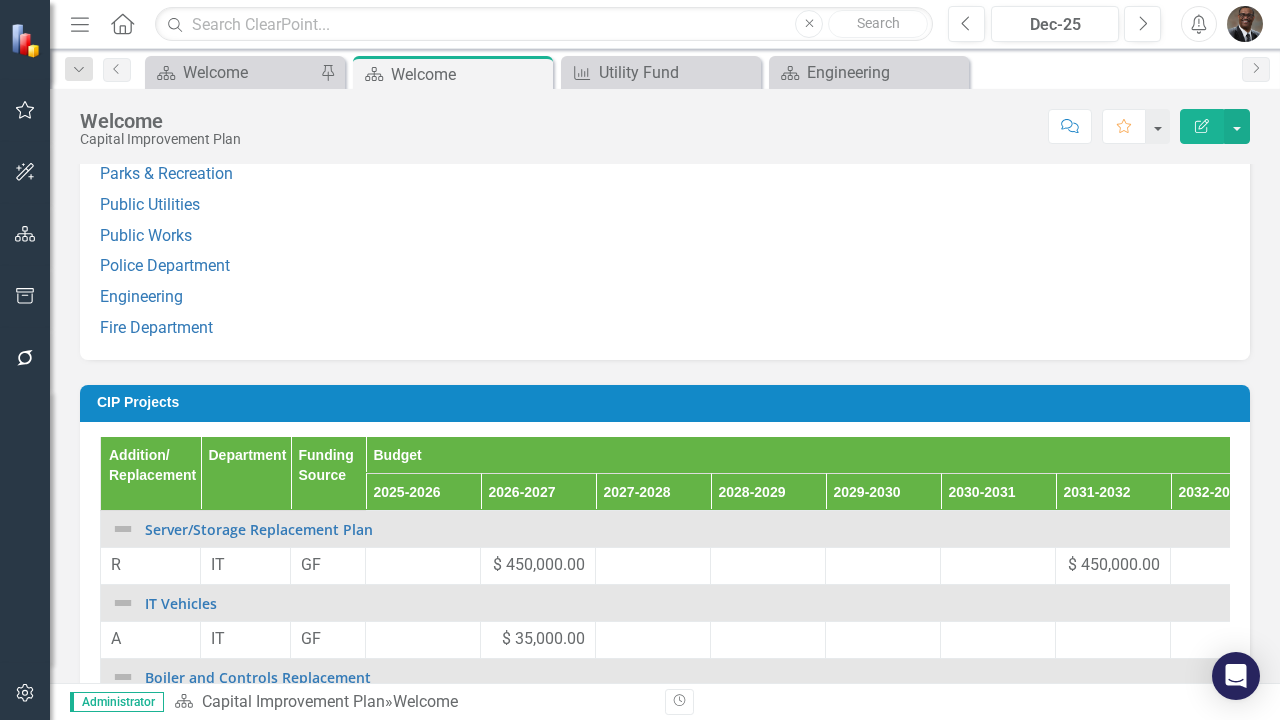 click on "Menu" 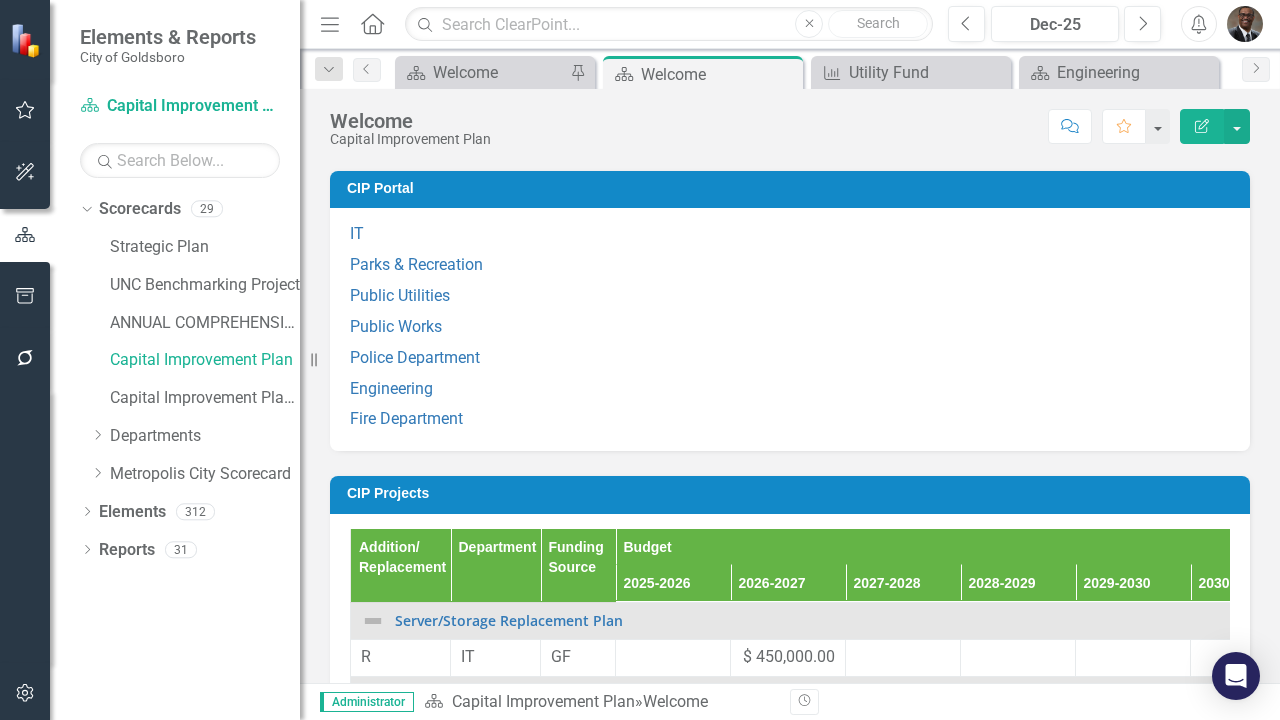 scroll, scrollTop: 1968, scrollLeft: 0, axis: vertical 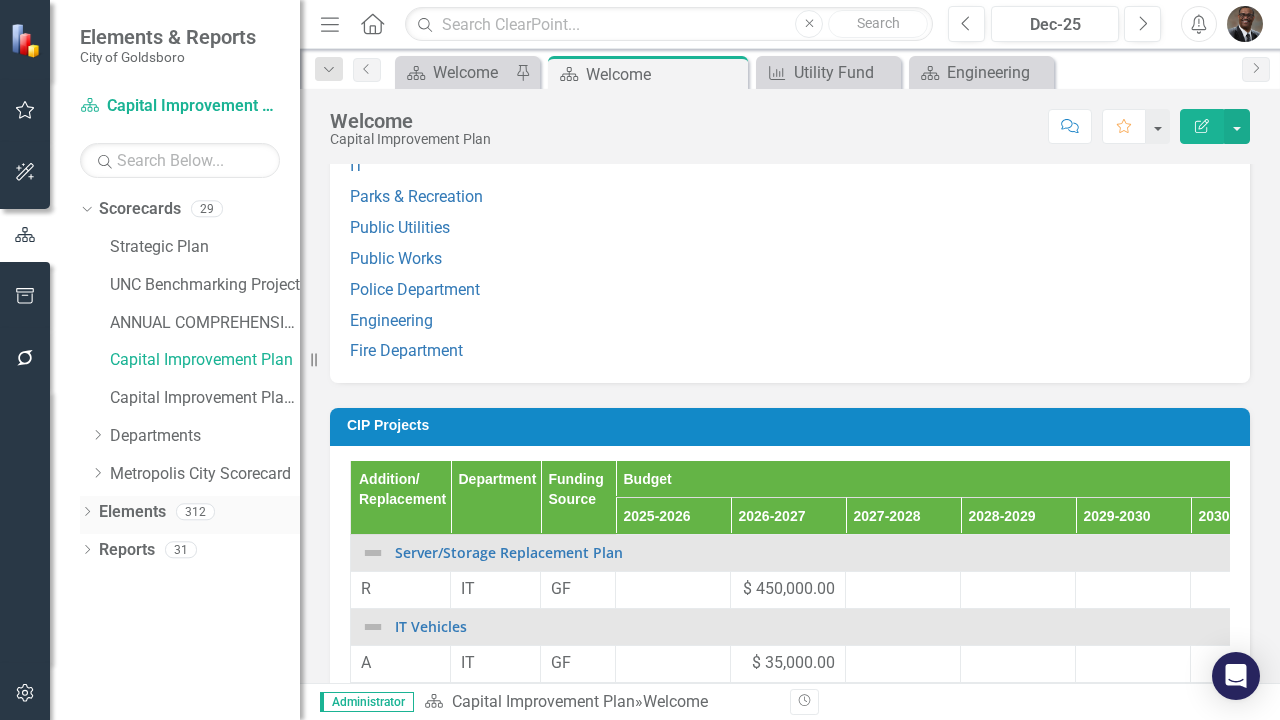 click on "Dropdown" 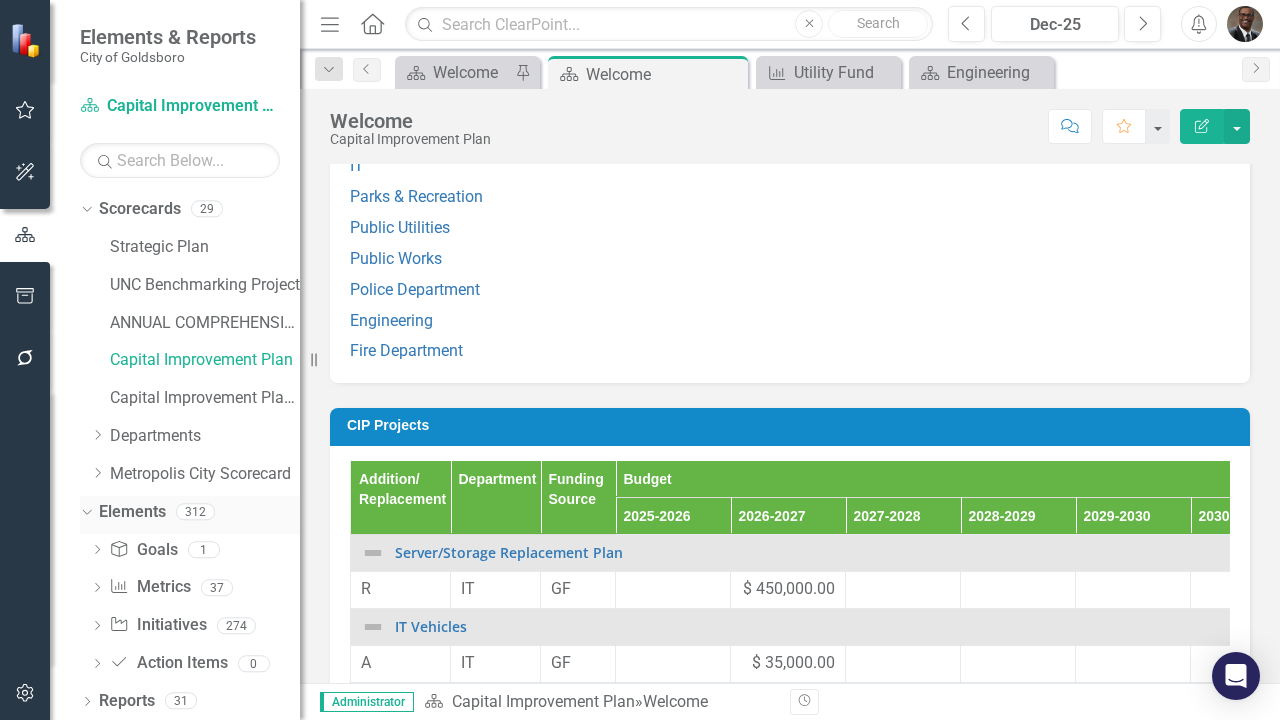scroll, scrollTop: 2, scrollLeft: 0, axis: vertical 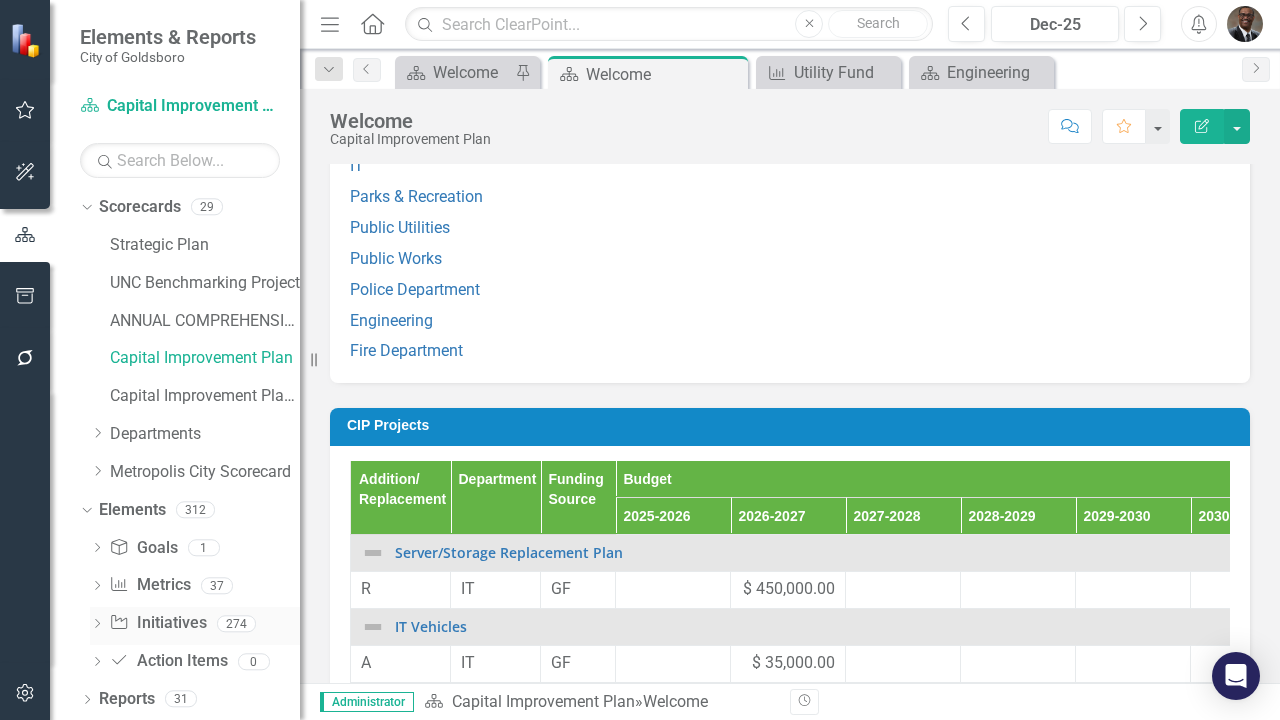 click on "Initiative Initiatives" at bounding box center [157, 623] 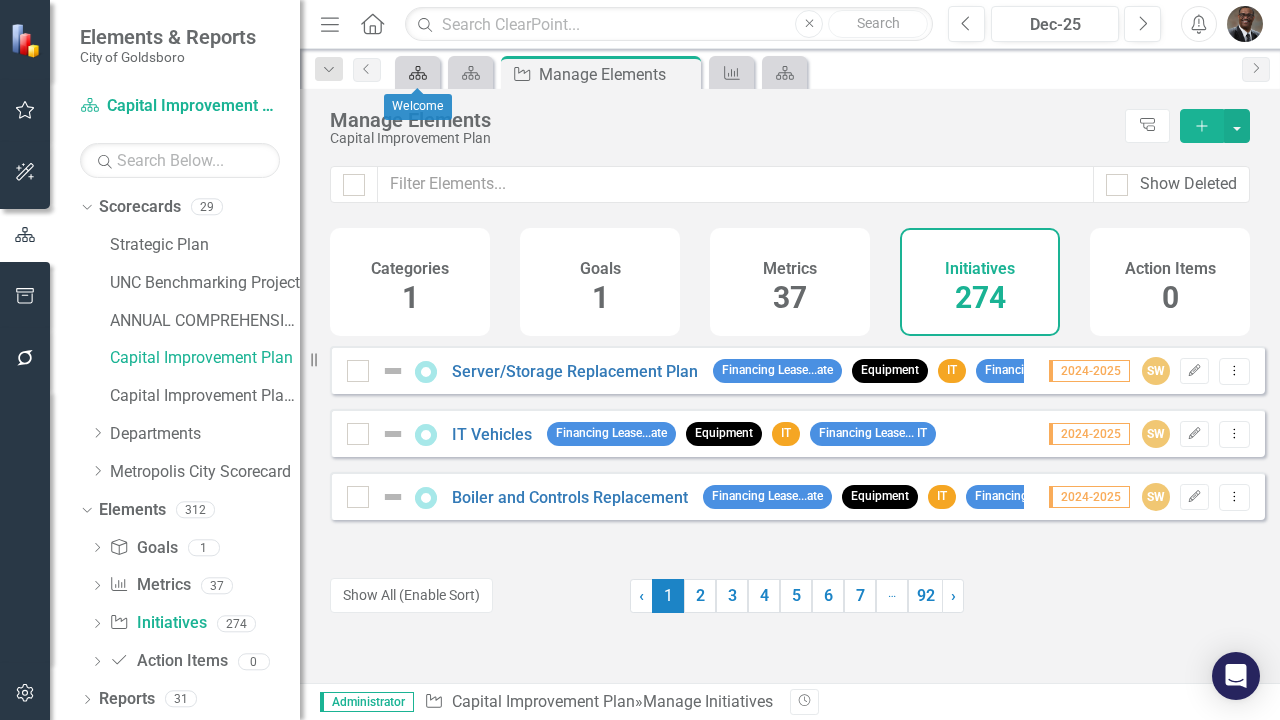 click on "Scorecard" 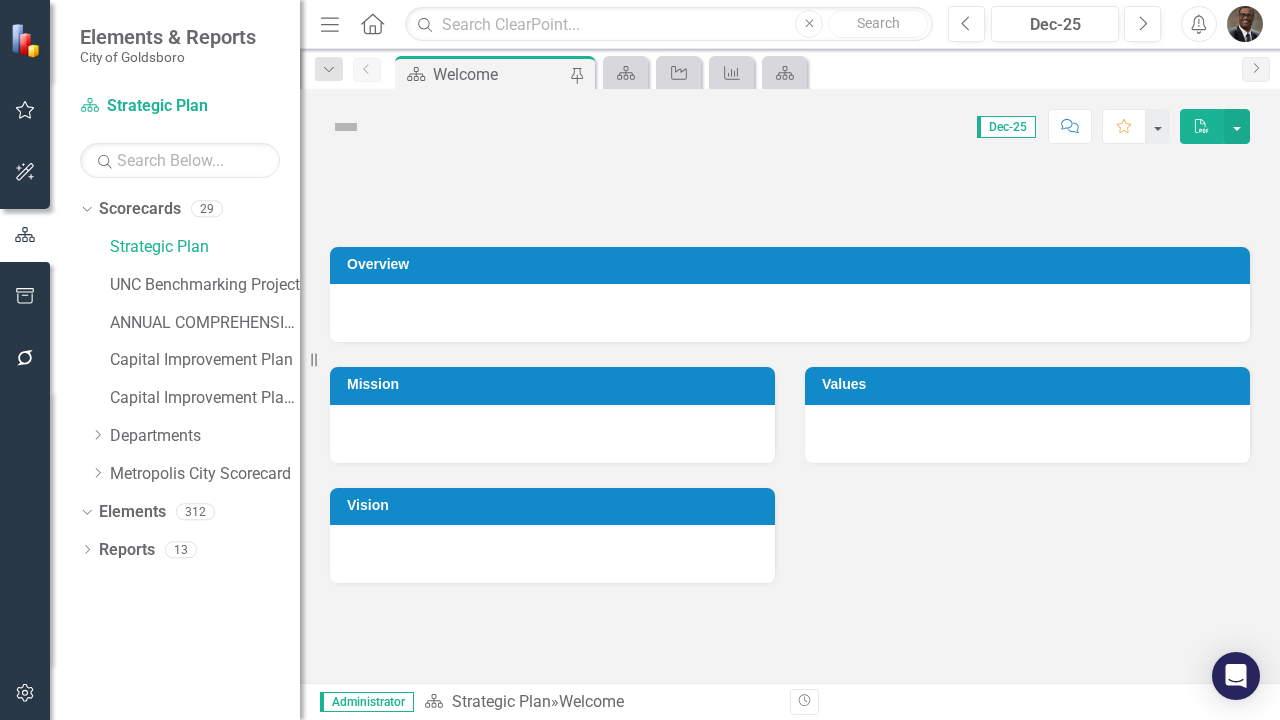 scroll, scrollTop: 0, scrollLeft: 0, axis: both 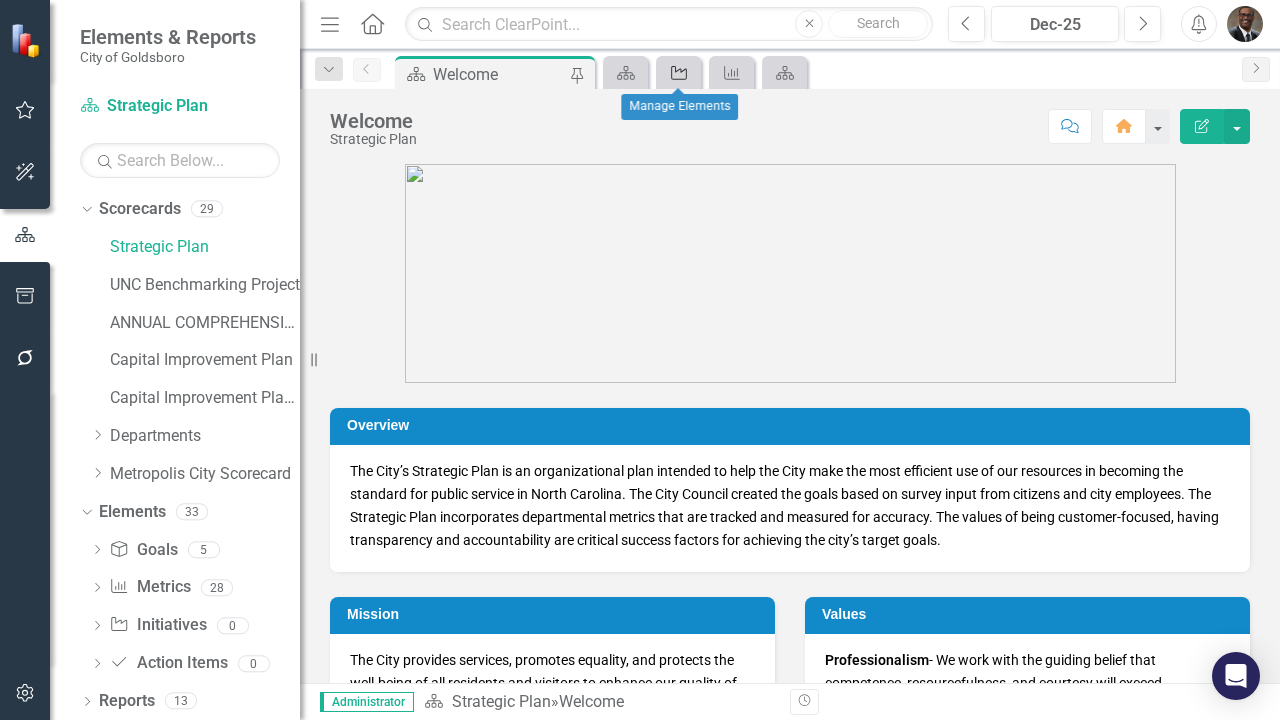 click on "Initiative" 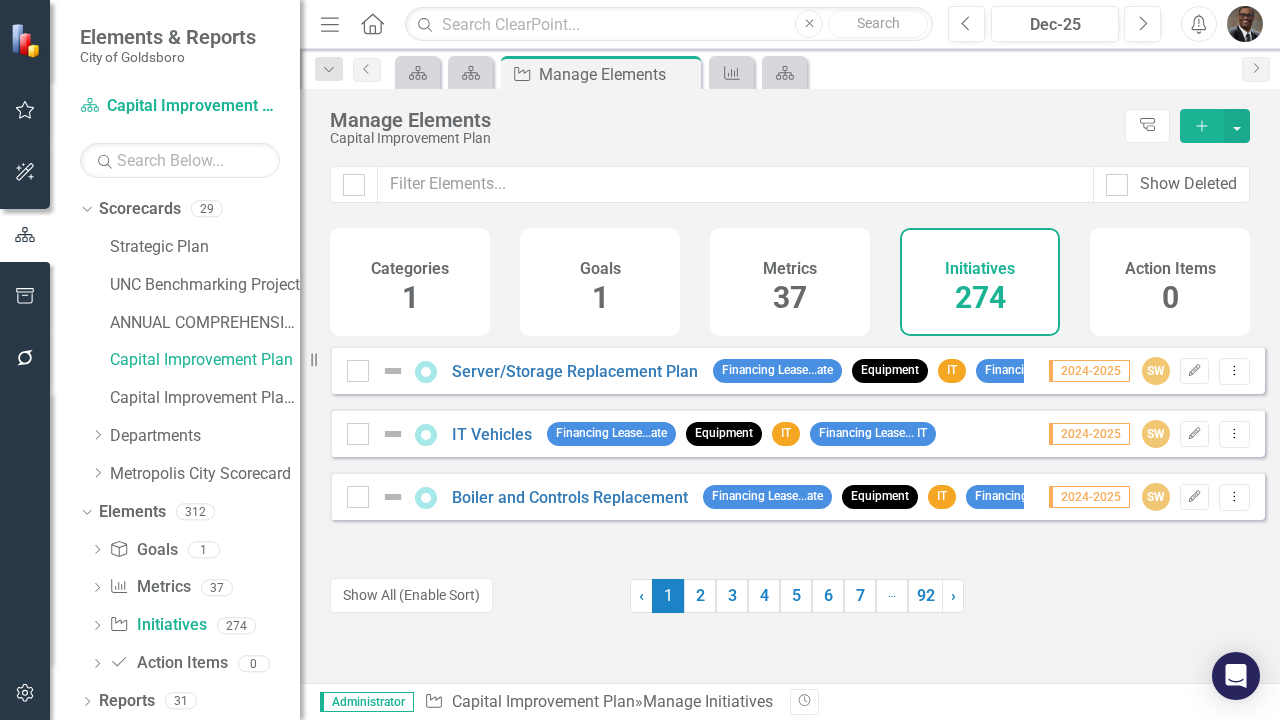 click on "Menu Home Search Close Search Previous [DATE] Next Alerts User Edit Profile Disable Sound Silence Alerts Help Support Center icon.tutorial Show Tutorials Settings System Setup icon.portal Success Portal Logout Log Out" at bounding box center (790, 24) 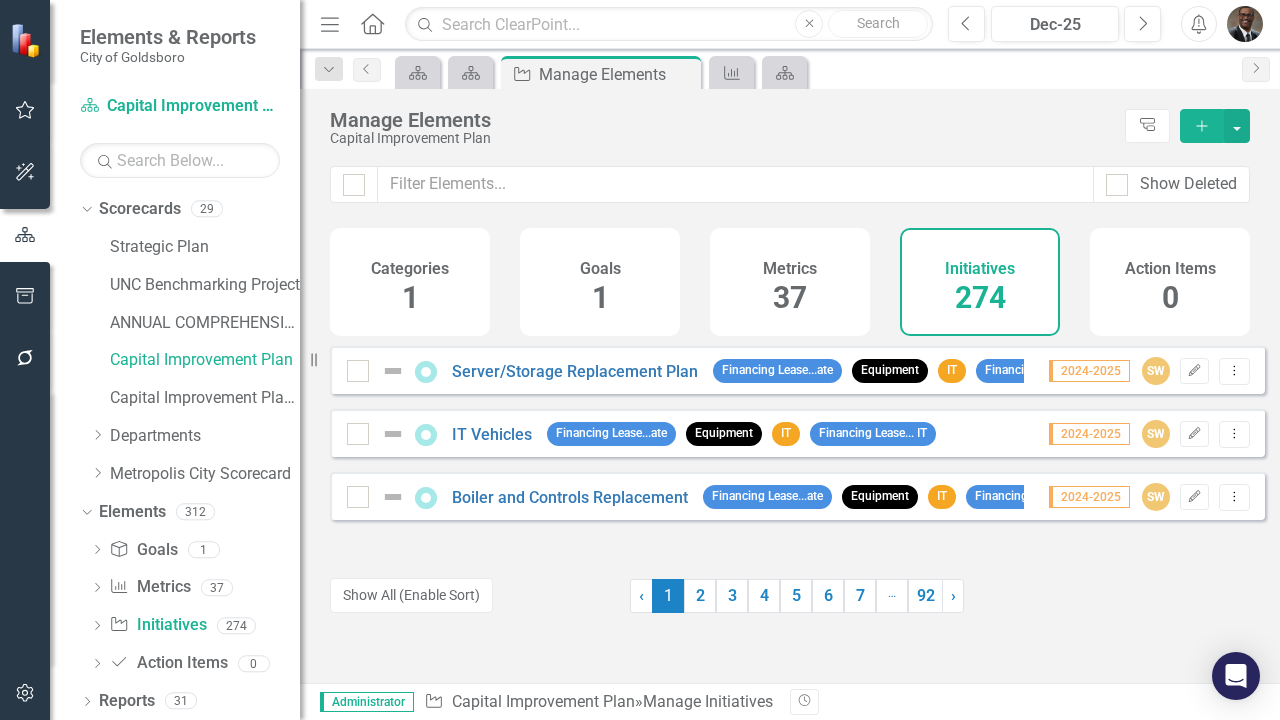 click on "Menu" 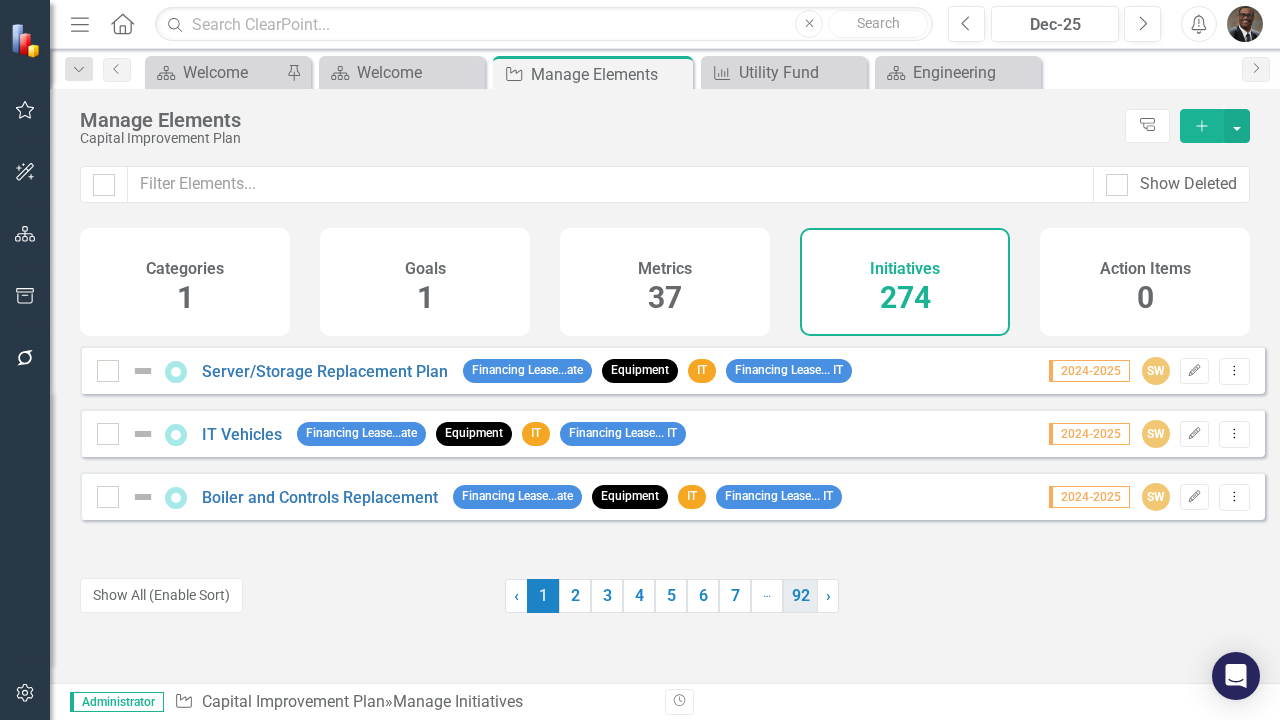 click on "92" at bounding box center (800, 596) 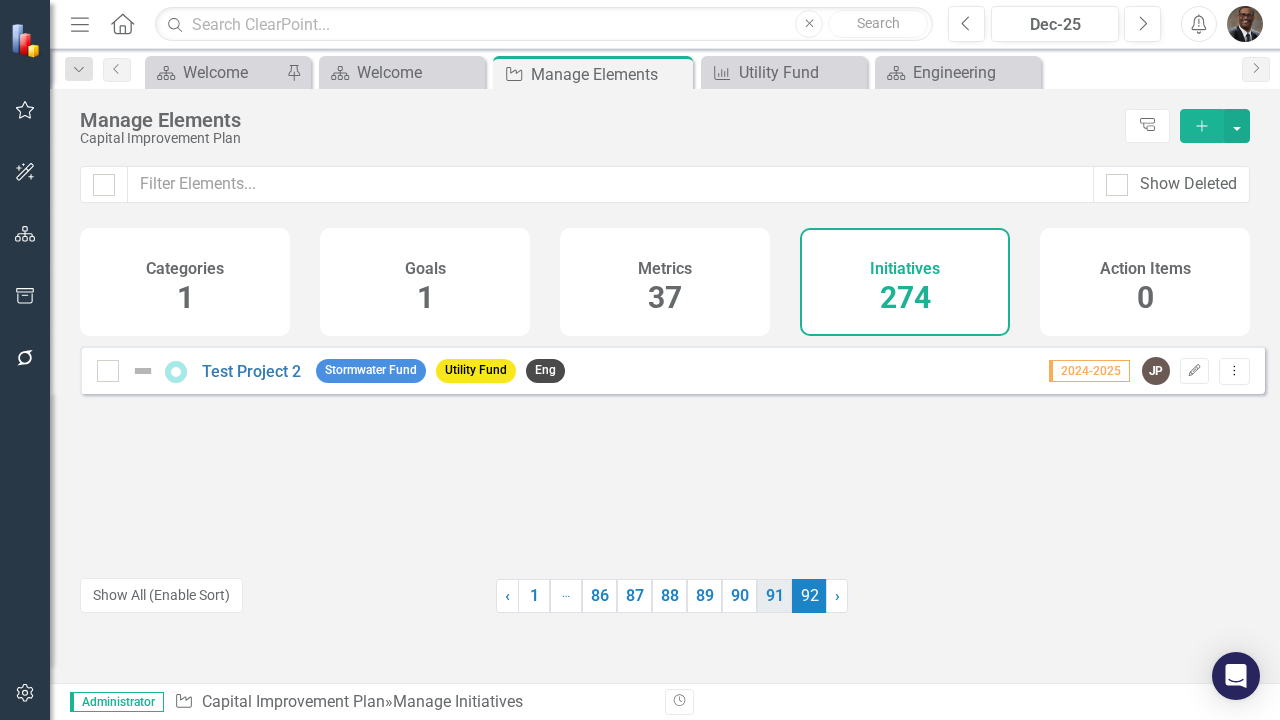 click on "91" at bounding box center (774, 596) 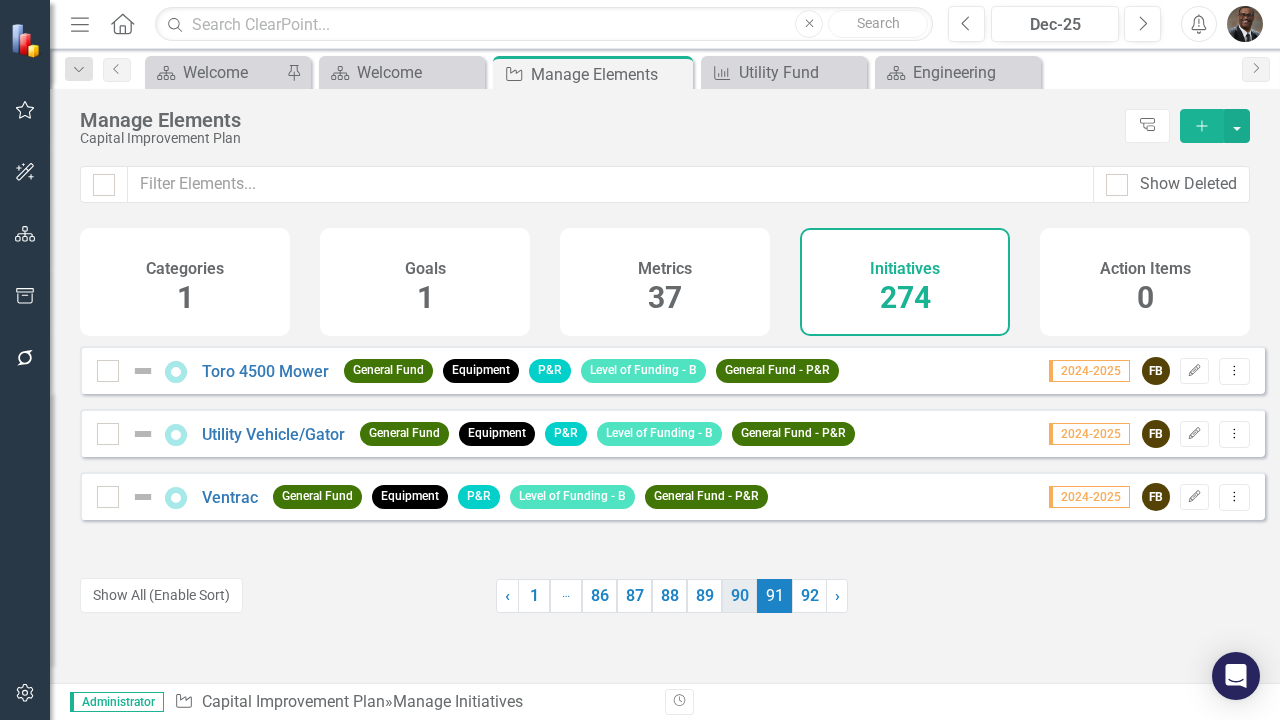 click on "90" at bounding box center (739, 596) 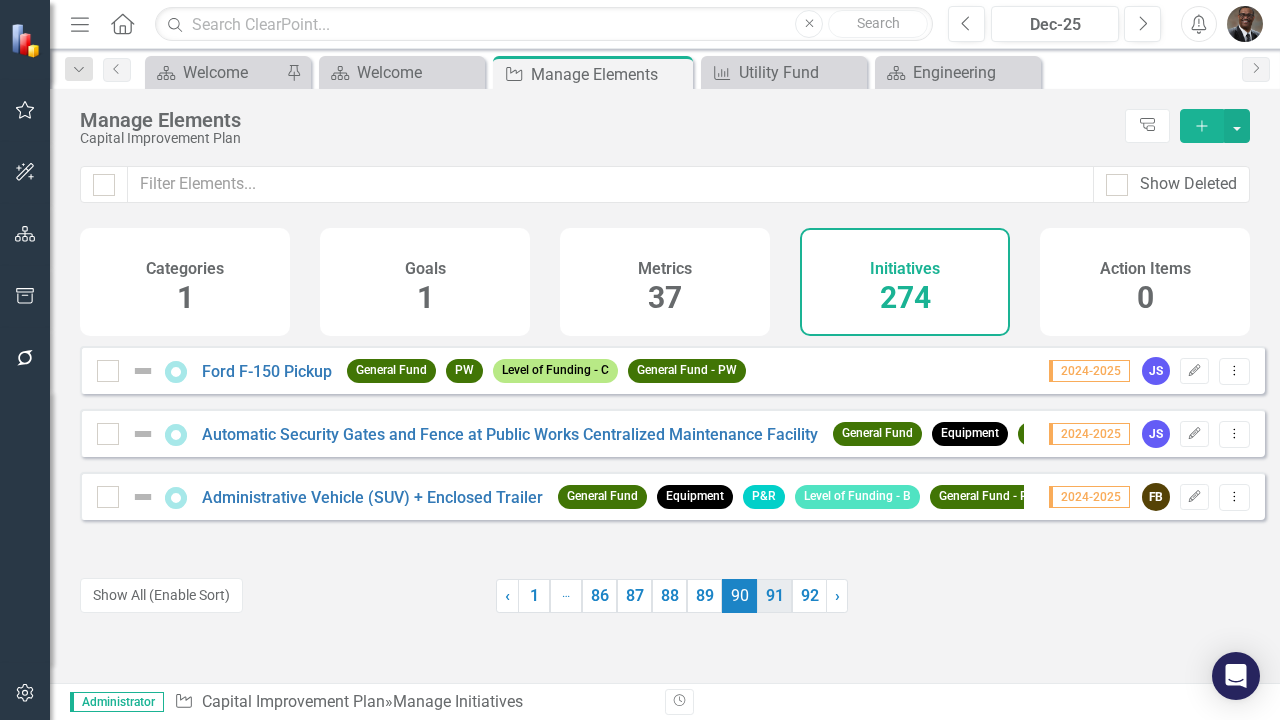 click on "91" at bounding box center (774, 596) 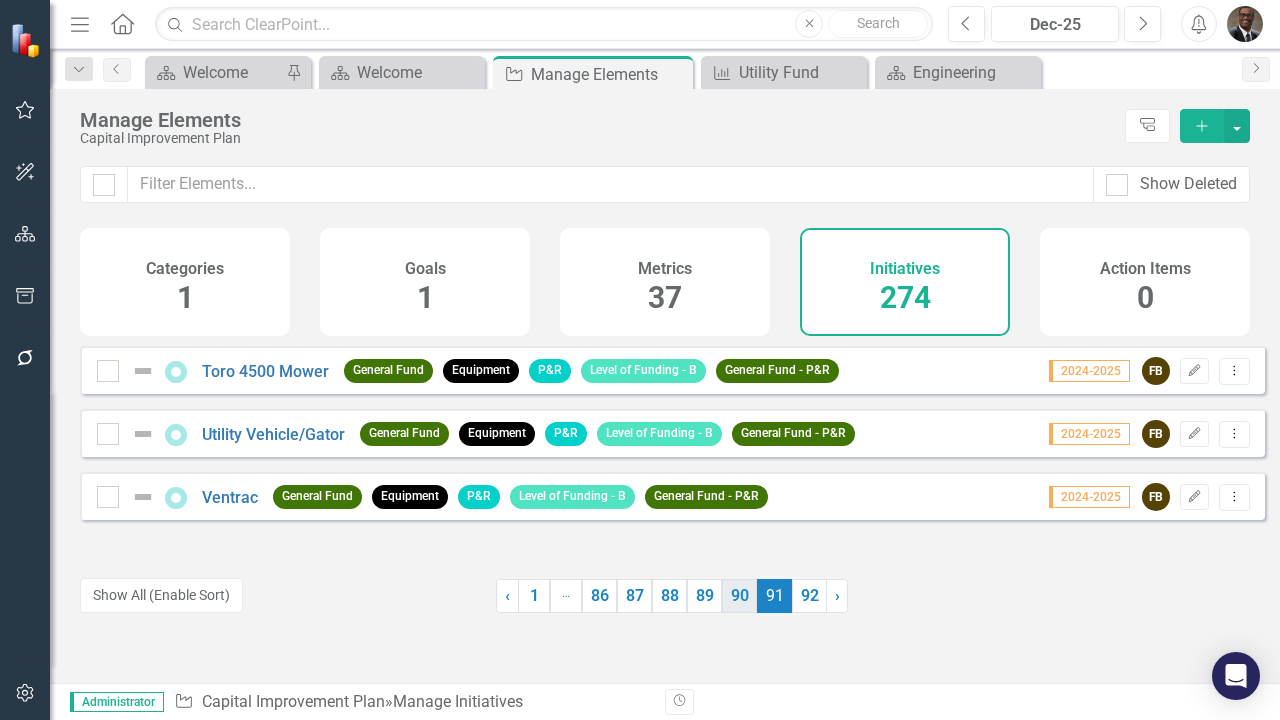 click on "90" at bounding box center (739, 596) 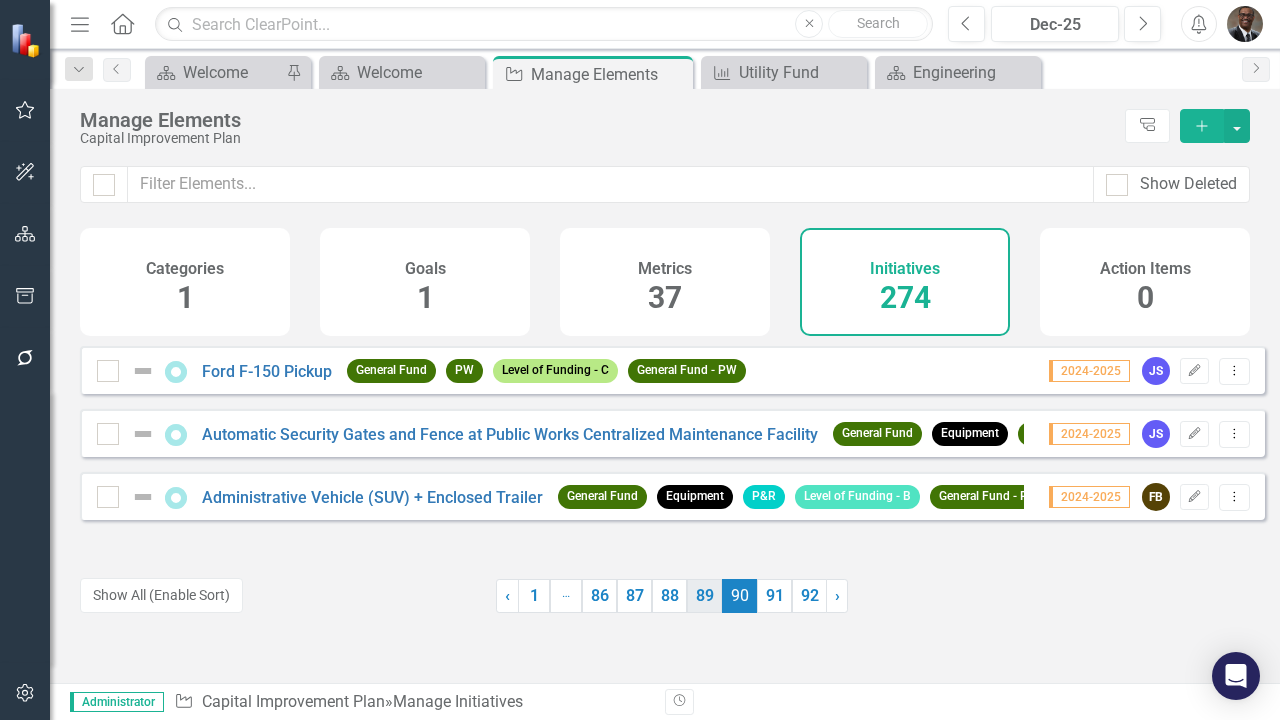 click on "89" at bounding box center [704, 596] 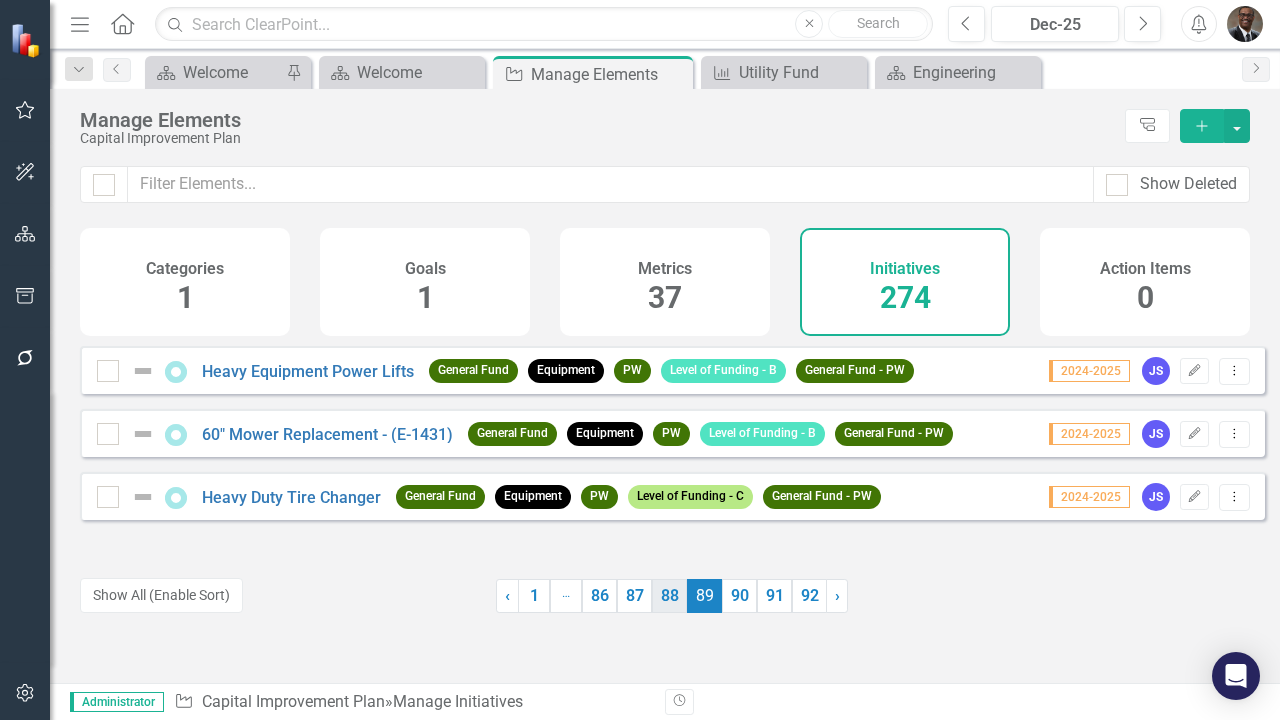 click on "88" at bounding box center [669, 596] 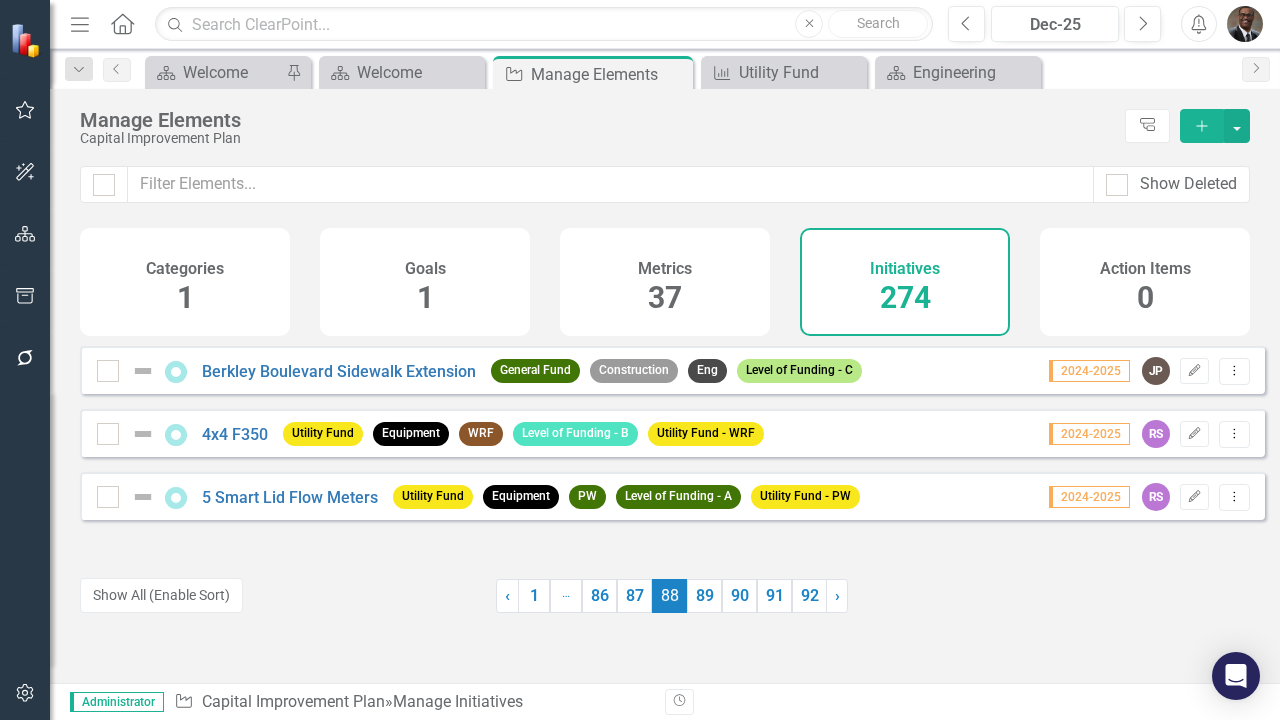 click on "Initiatives 274" at bounding box center (905, 282) 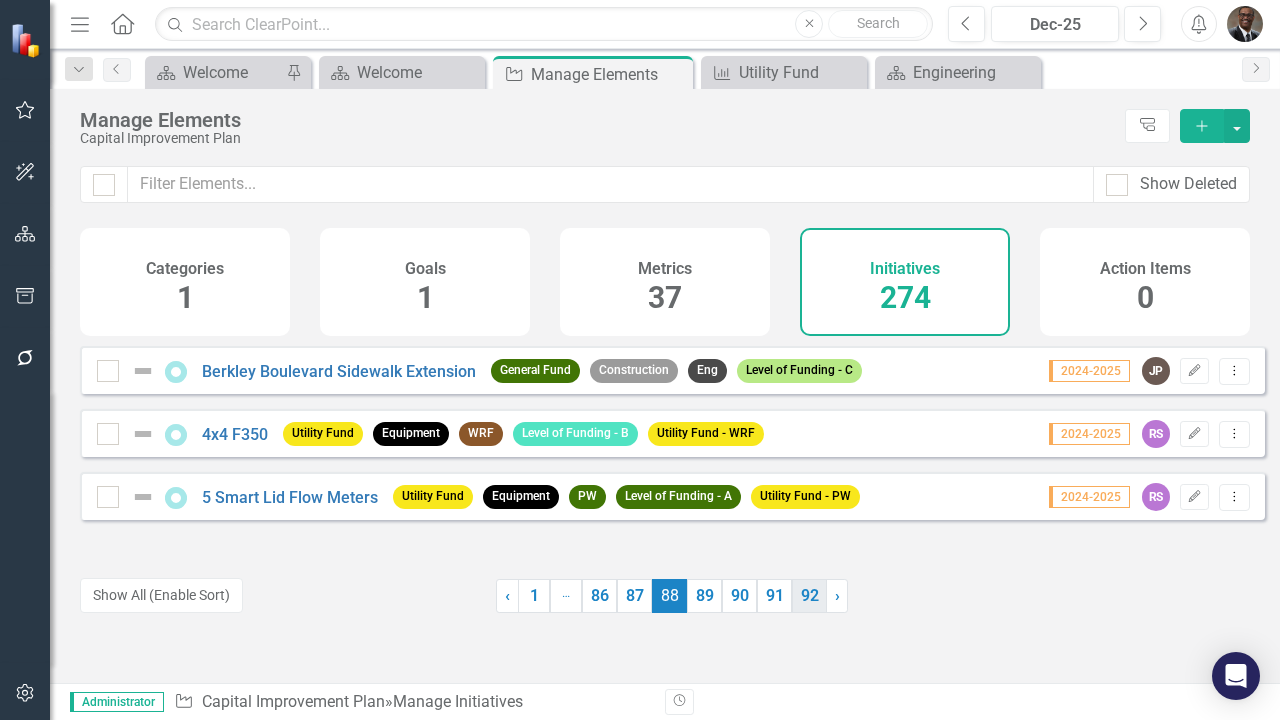 click on "92" at bounding box center [809, 596] 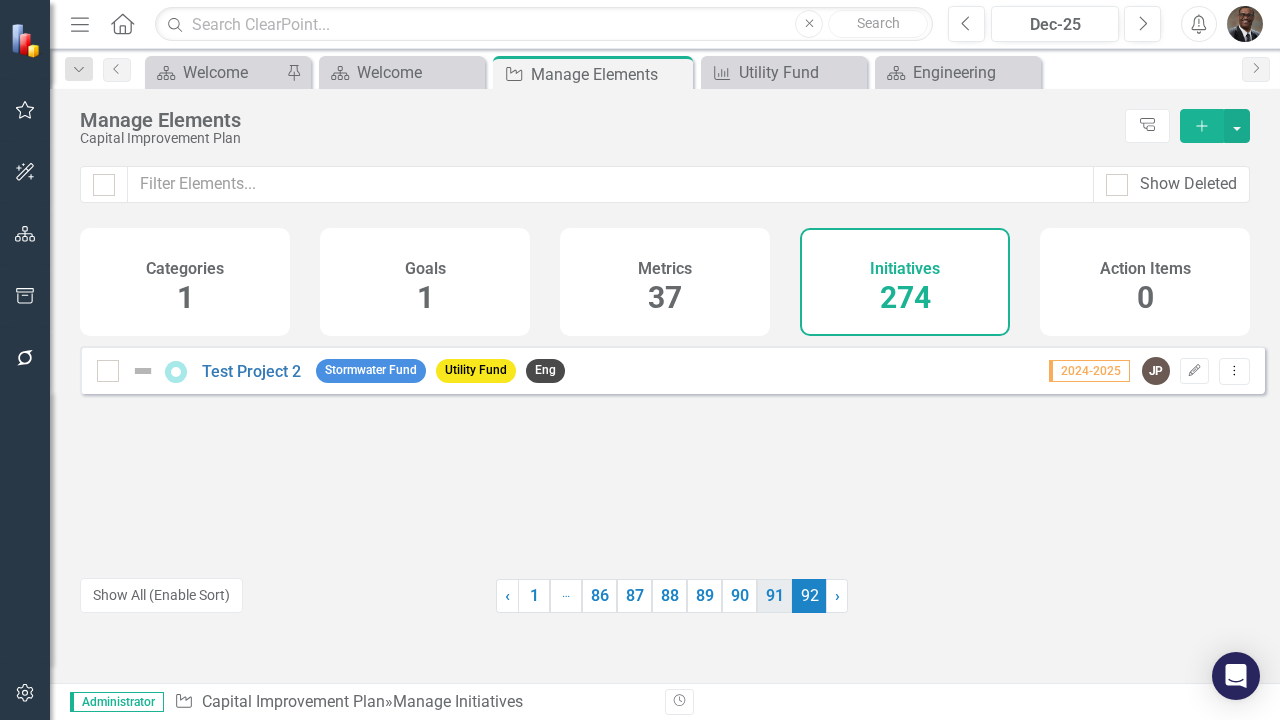 click on "91" at bounding box center [774, 596] 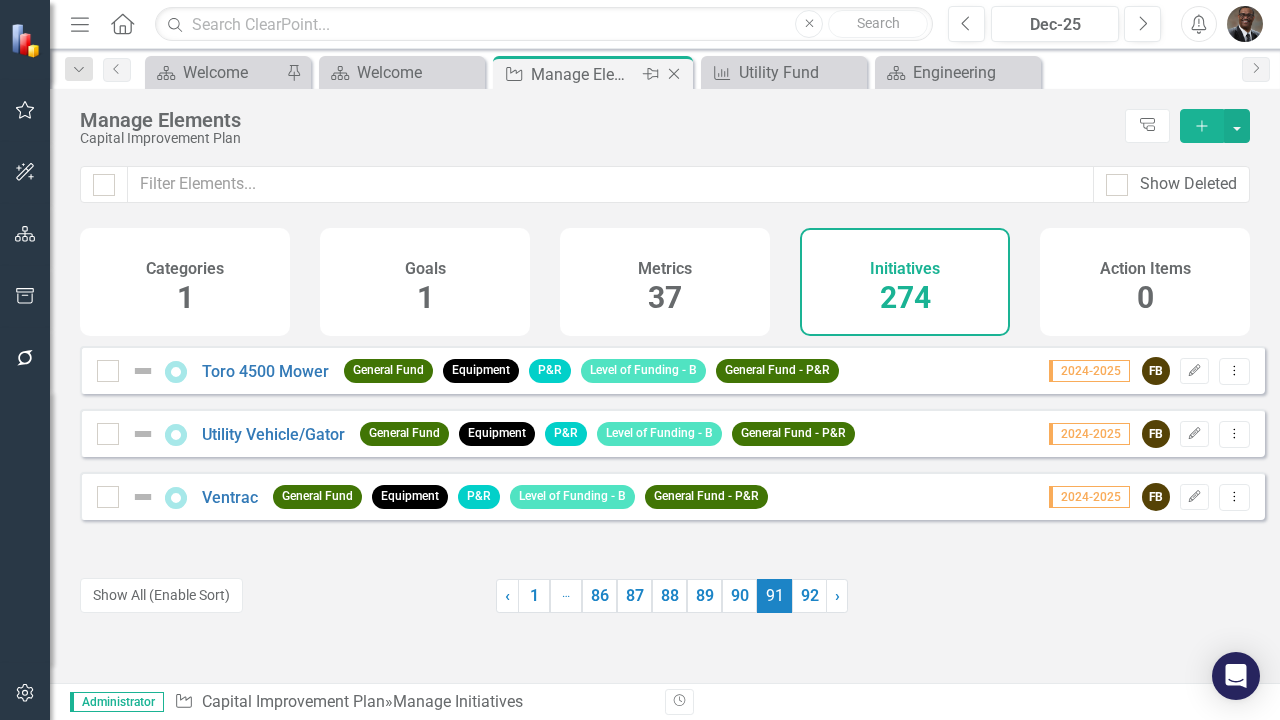click on "Close" 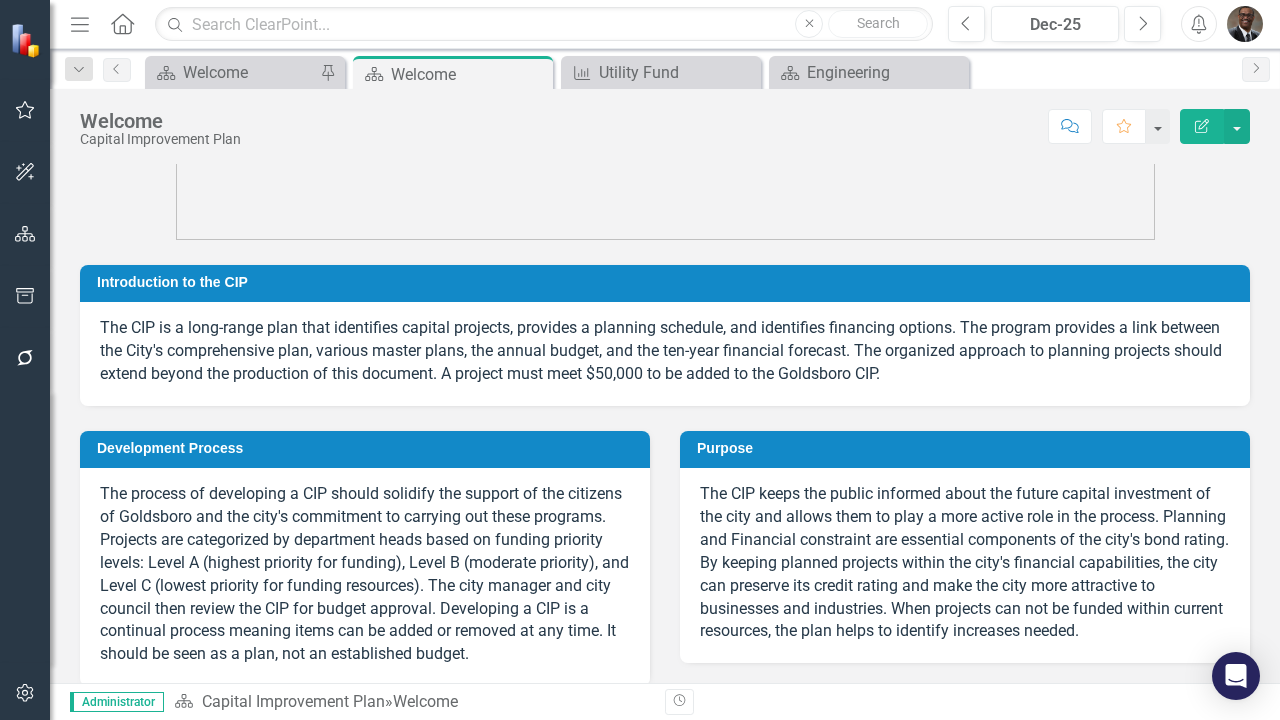 scroll, scrollTop: 200, scrollLeft: 0, axis: vertical 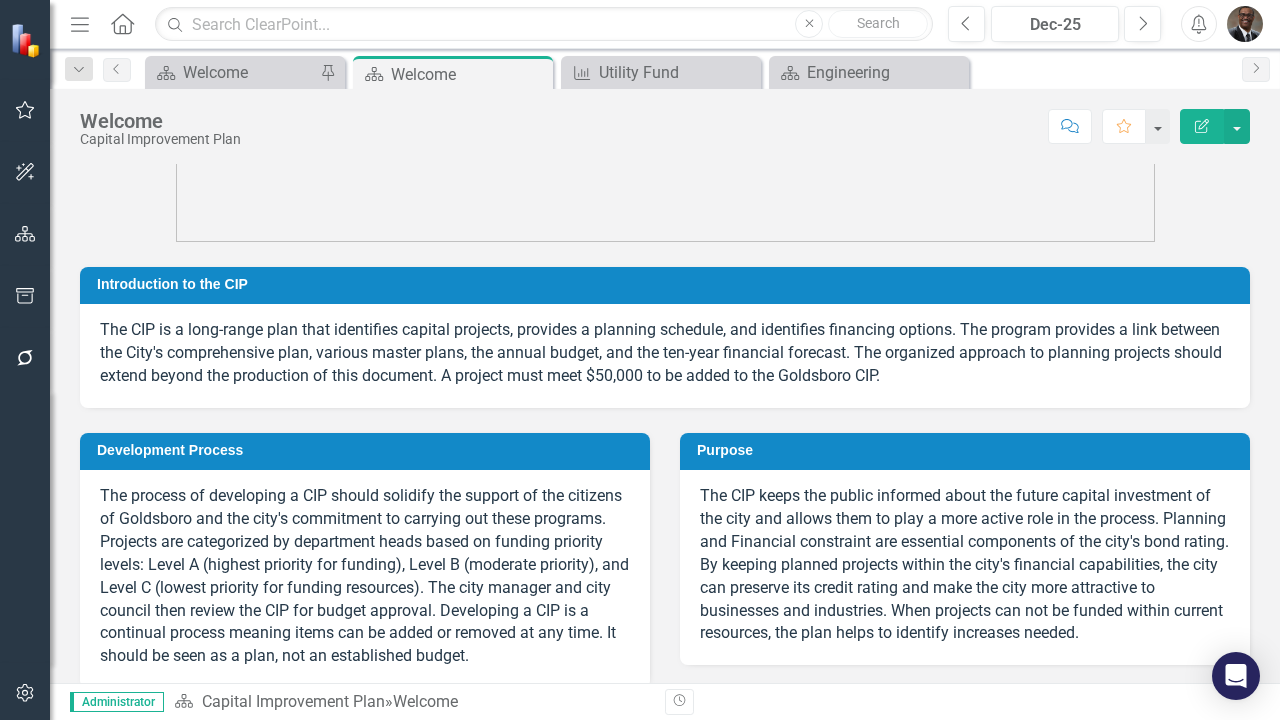 click 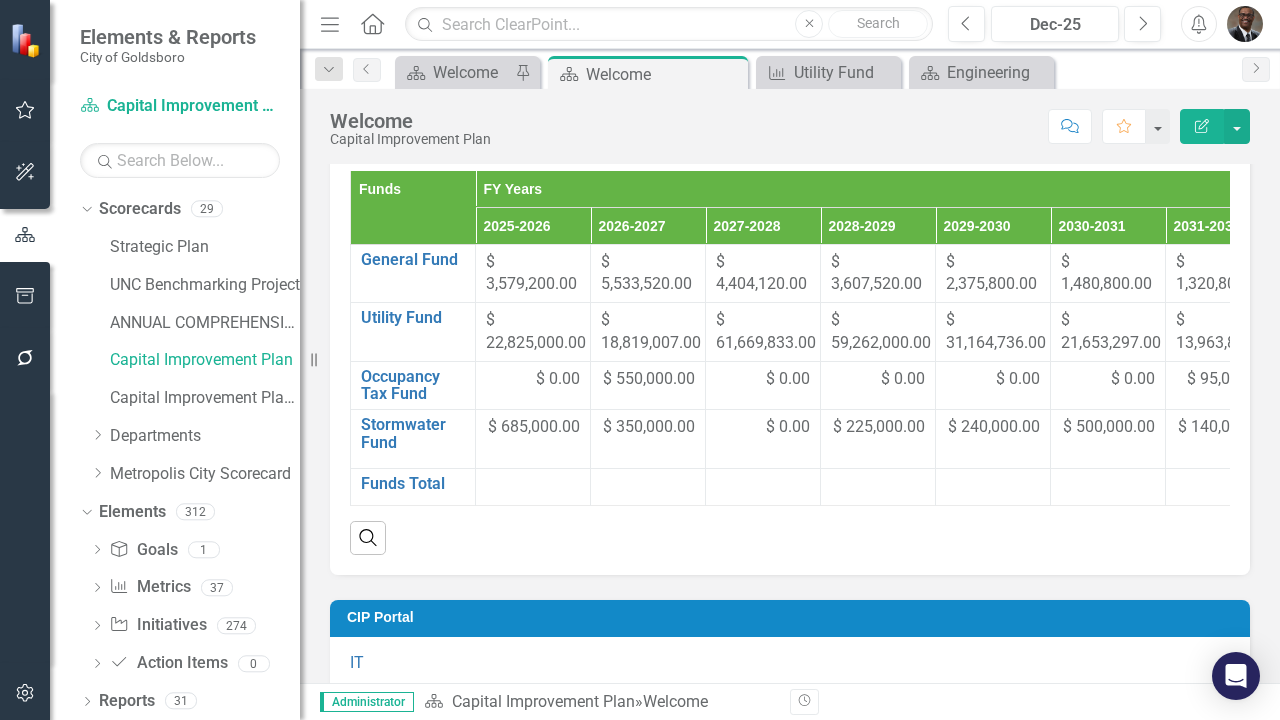 scroll, scrollTop: 1500, scrollLeft: 0, axis: vertical 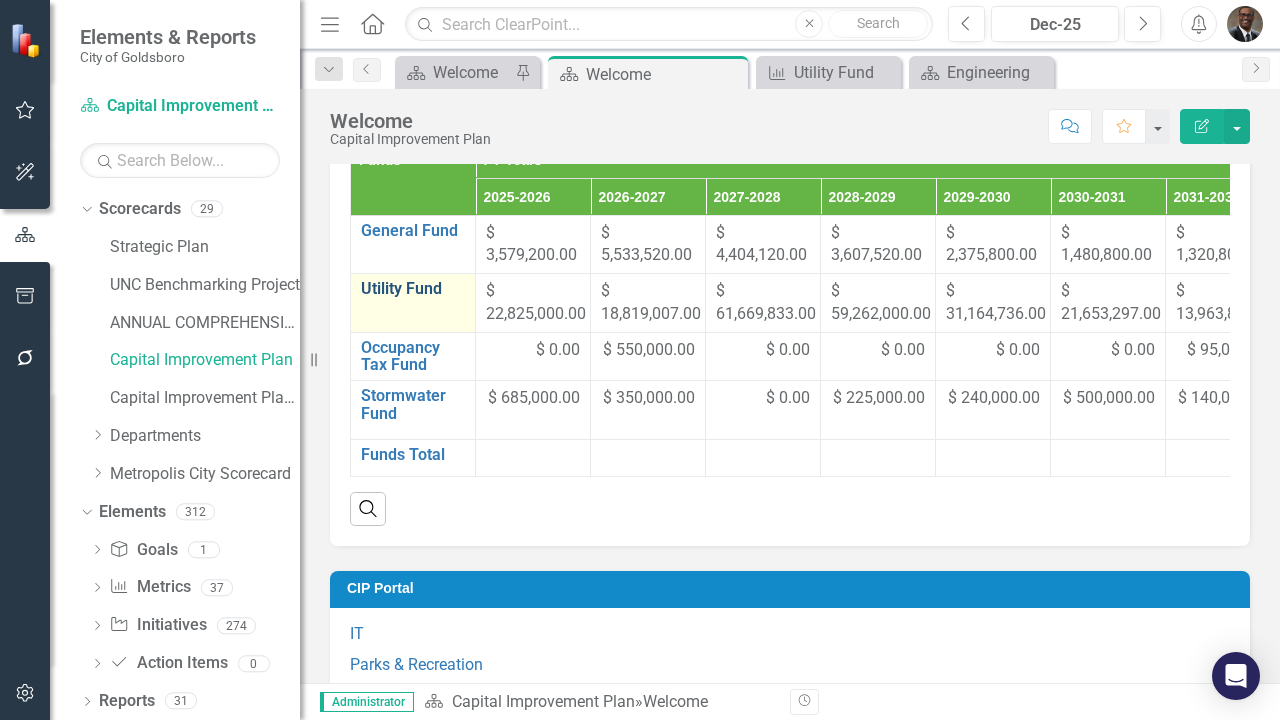 click on "Utility Fund" at bounding box center (413, 289) 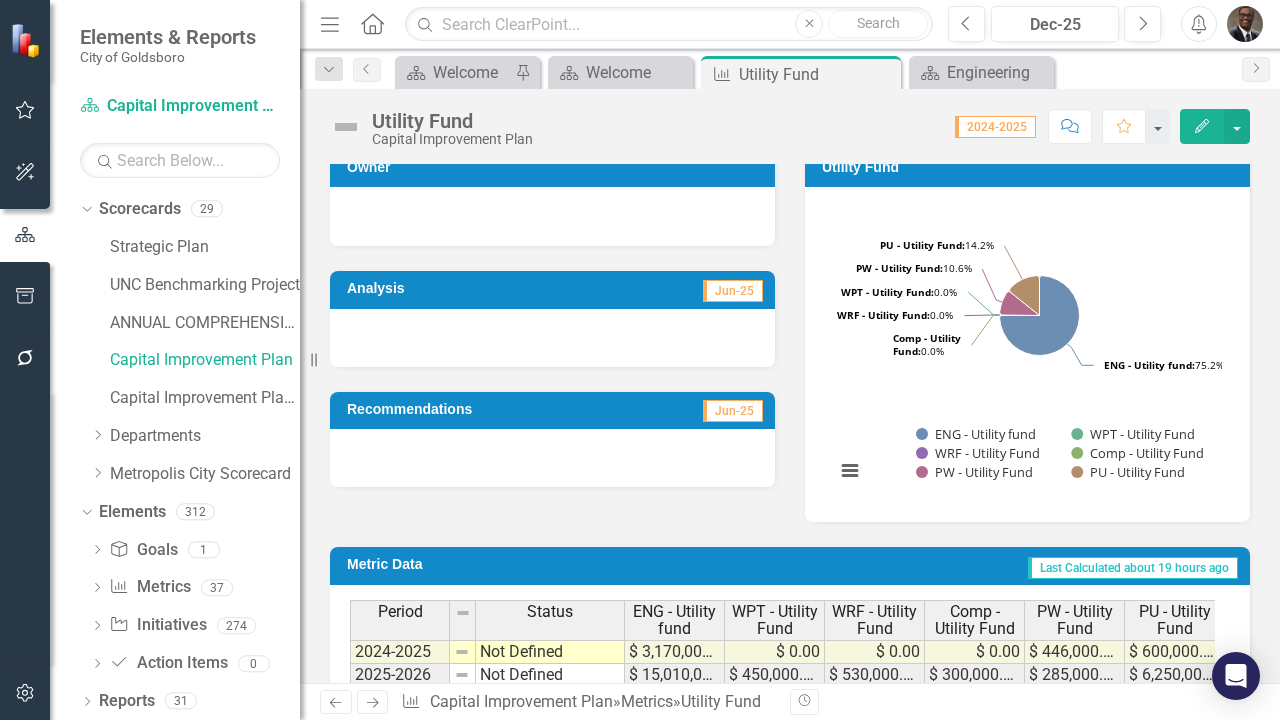 scroll, scrollTop: 0, scrollLeft: 0, axis: both 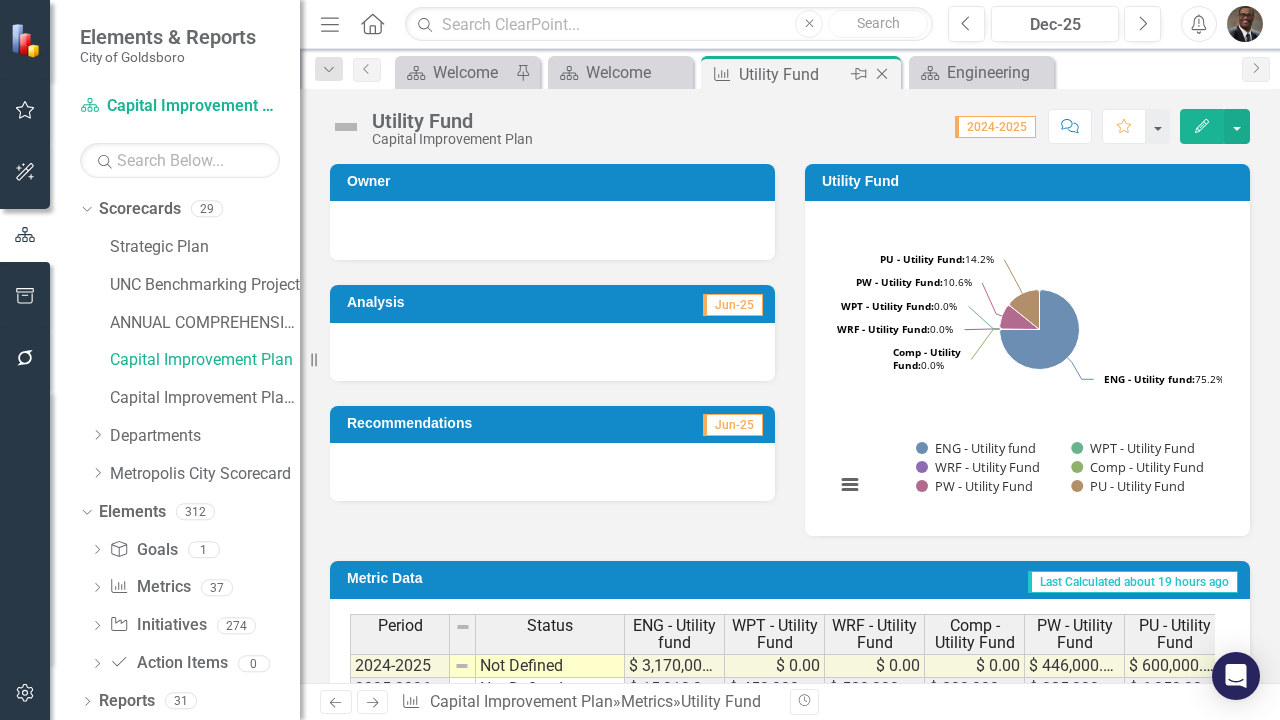 click on "Close" 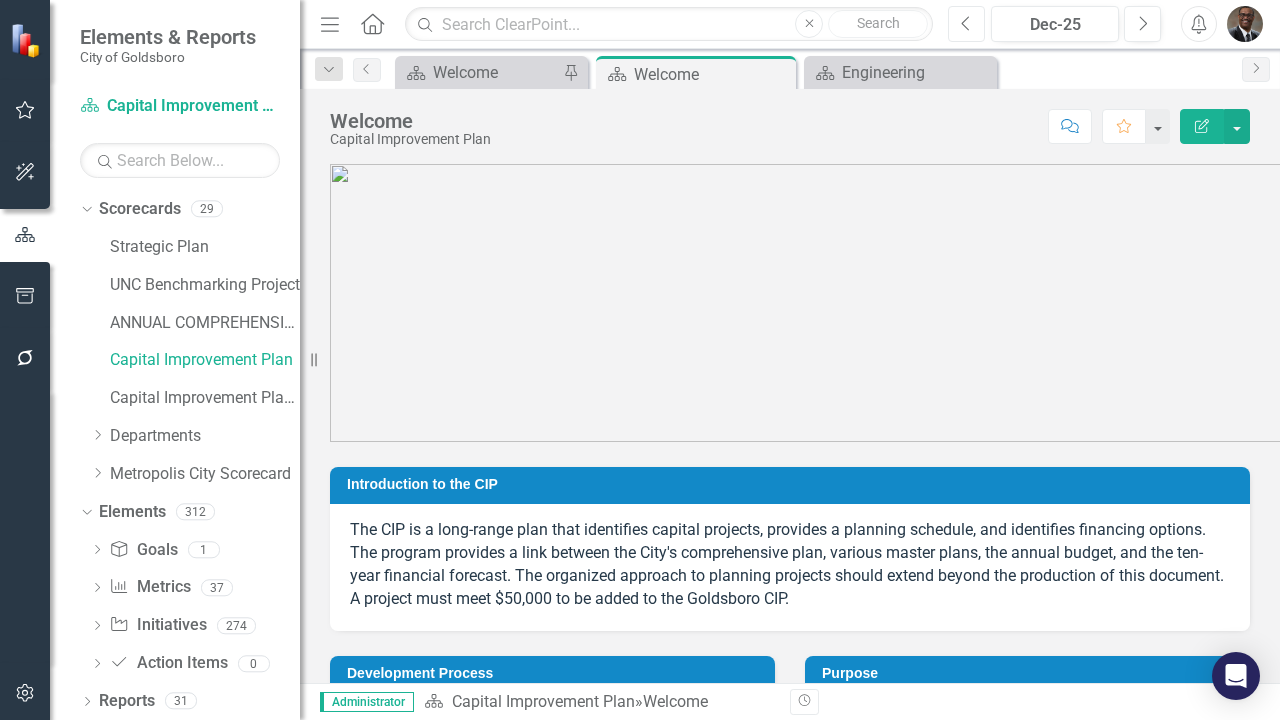 click on "Previous" 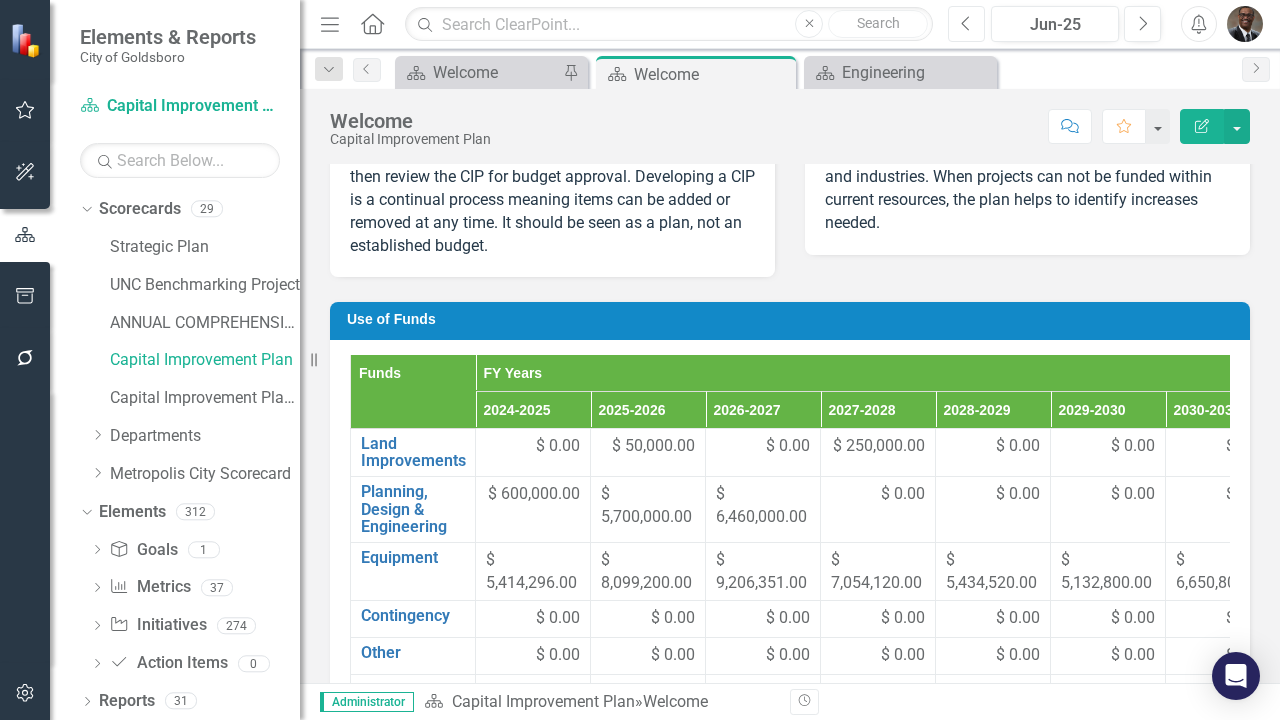 scroll, scrollTop: 700, scrollLeft: 0, axis: vertical 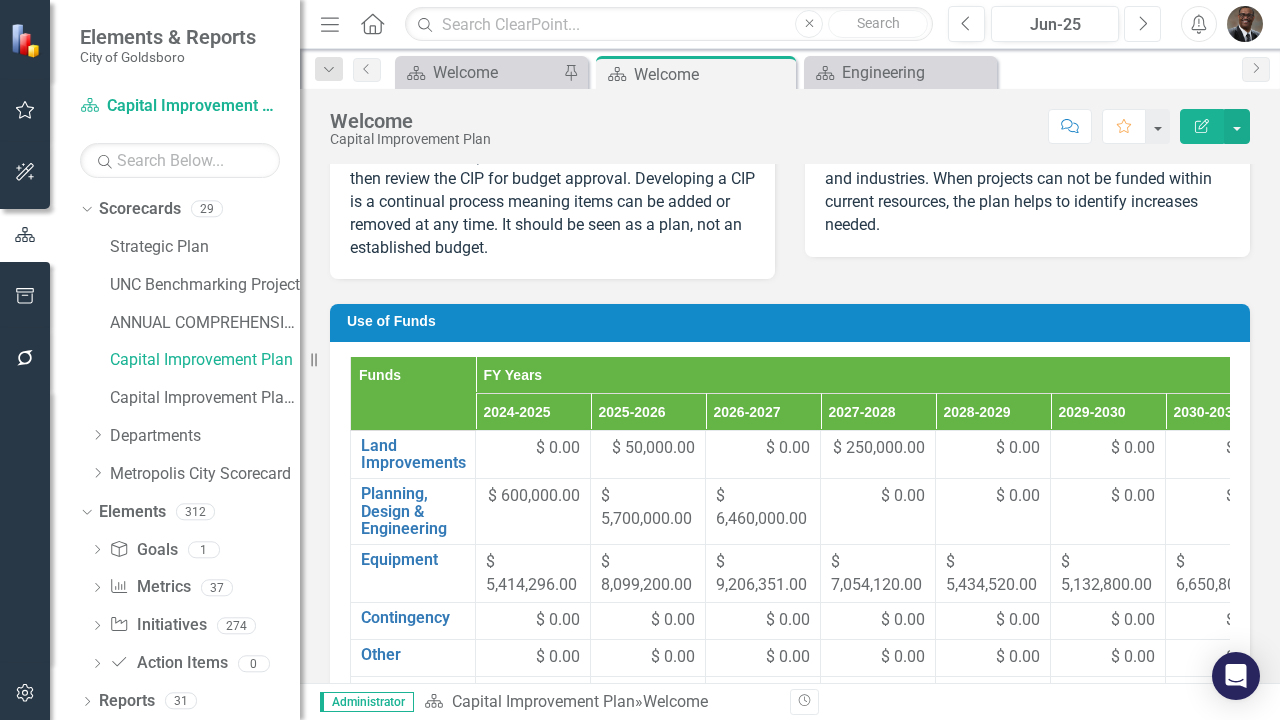 click on "Next" 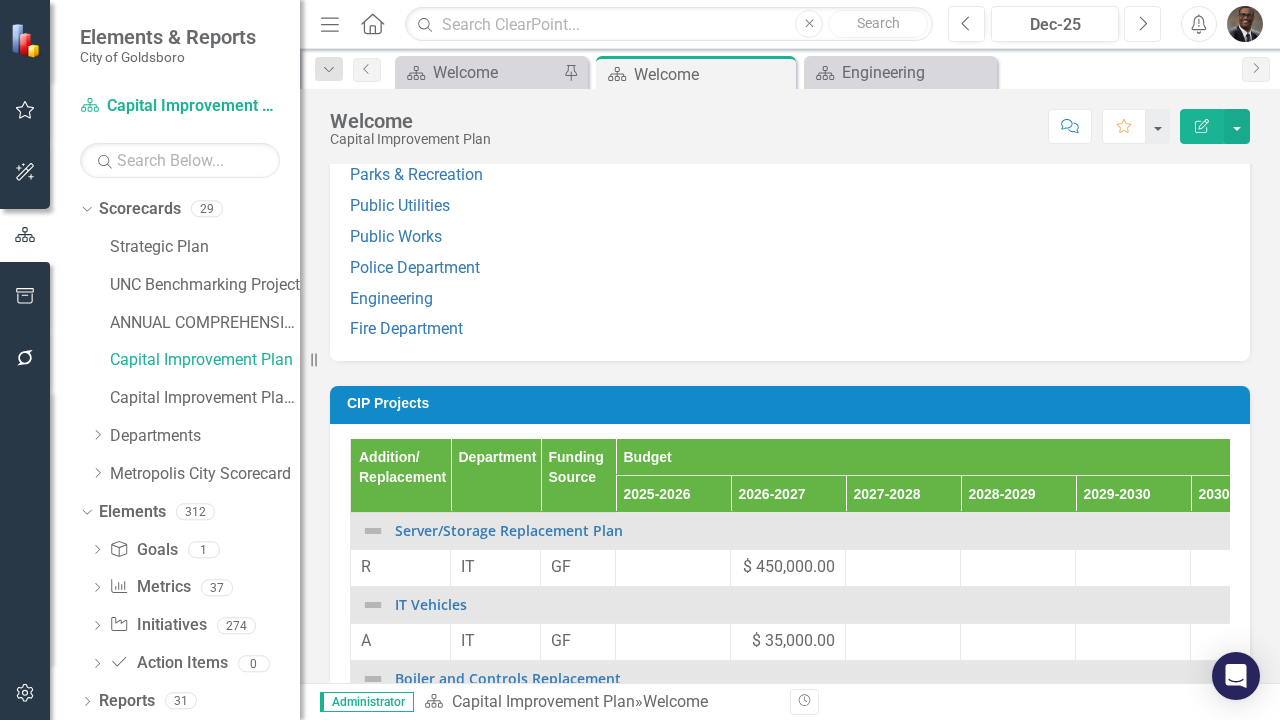 scroll, scrollTop: 2000, scrollLeft: 0, axis: vertical 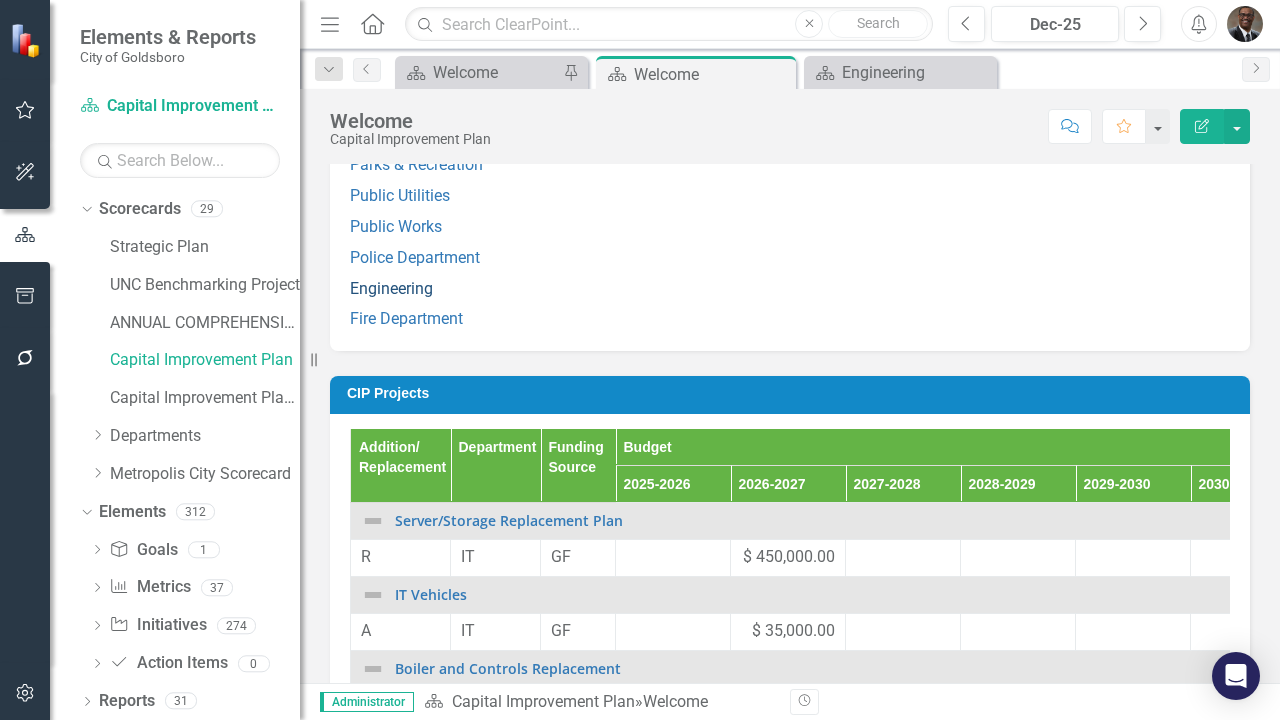 click on "Engineering" at bounding box center [391, 288] 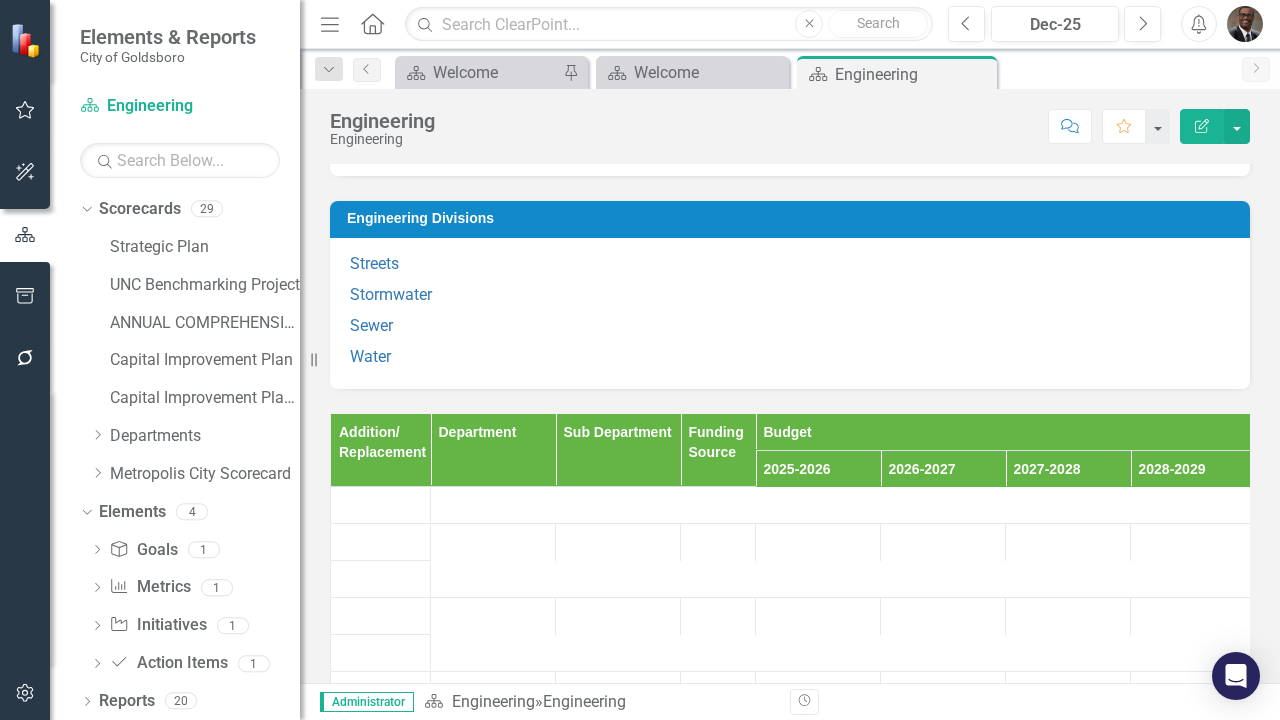 scroll, scrollTop: 351, scrollLeft: 0, axis: vertical 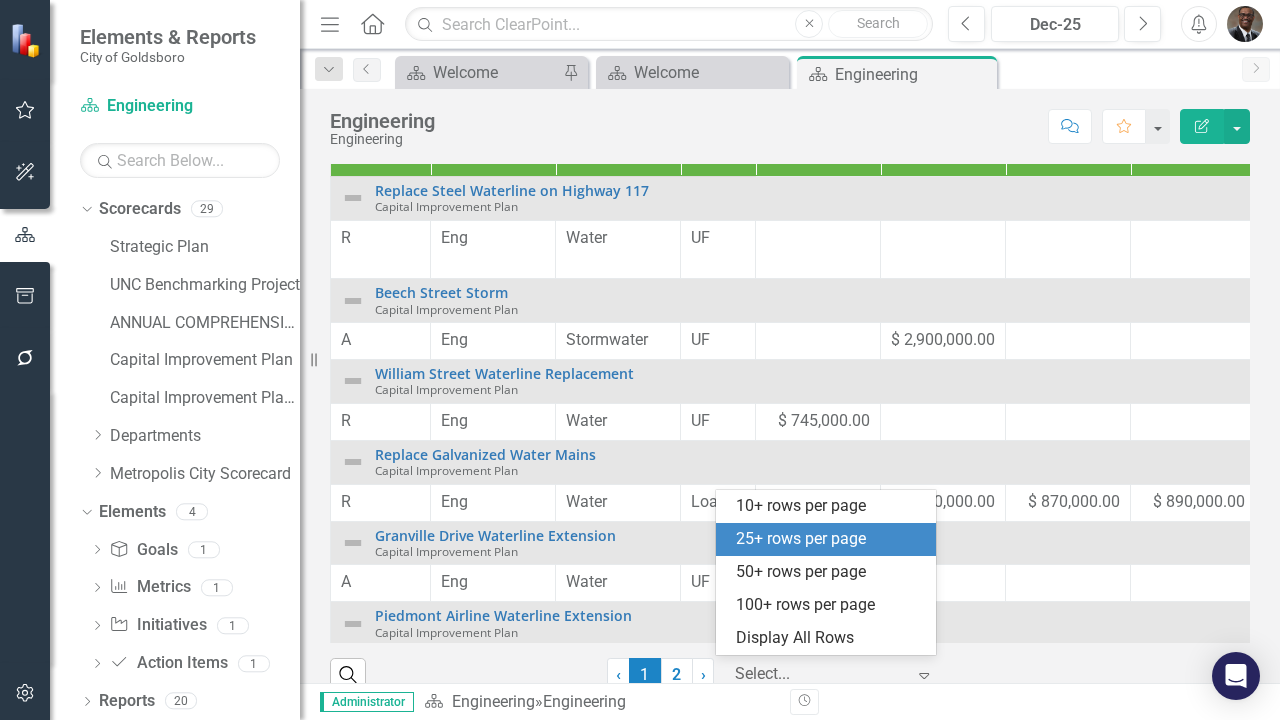 click on "Expand" 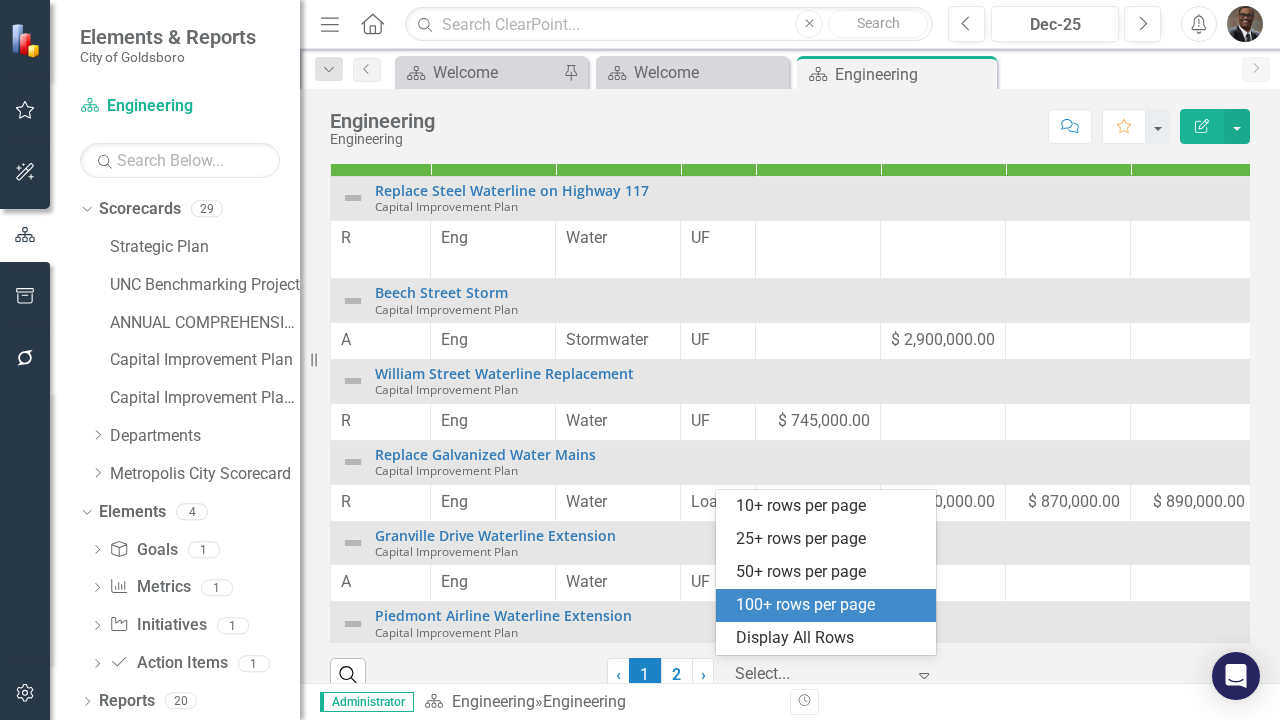 click on "100+ rows per page" at bounding box center [830, 605] 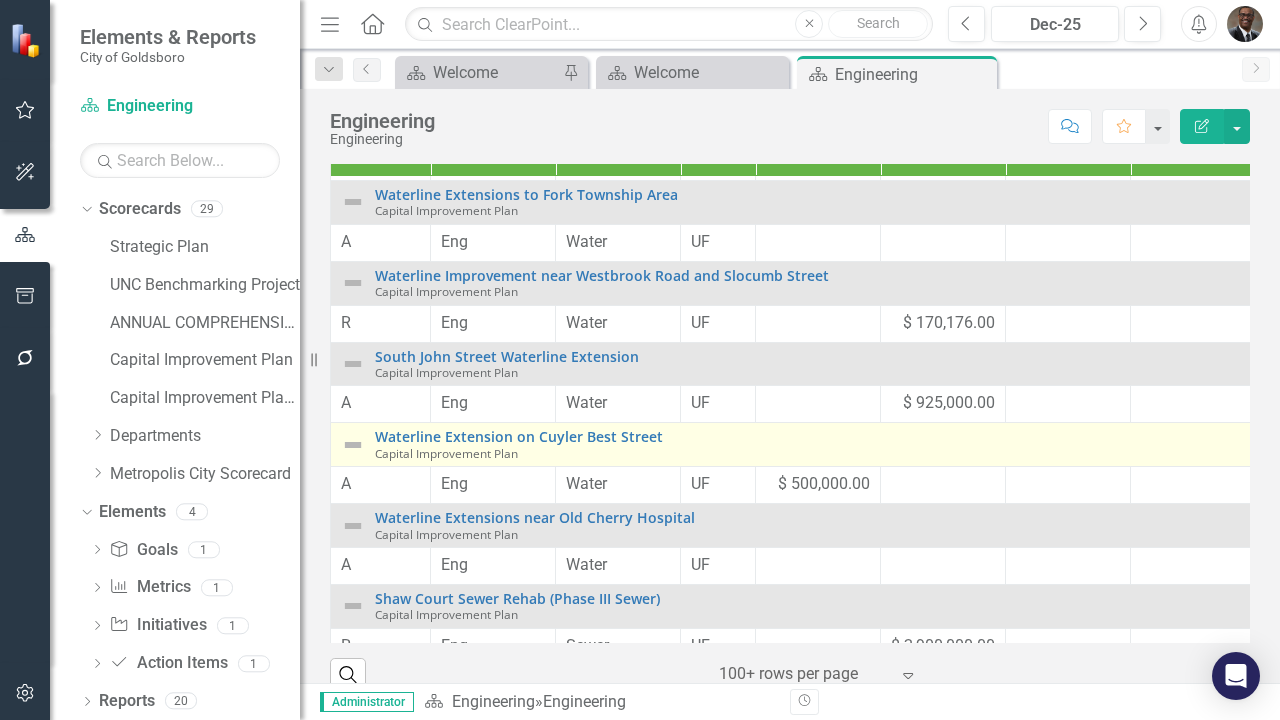 scroll, scrollTop: 489, scrollLeft: 0, axis: vertical 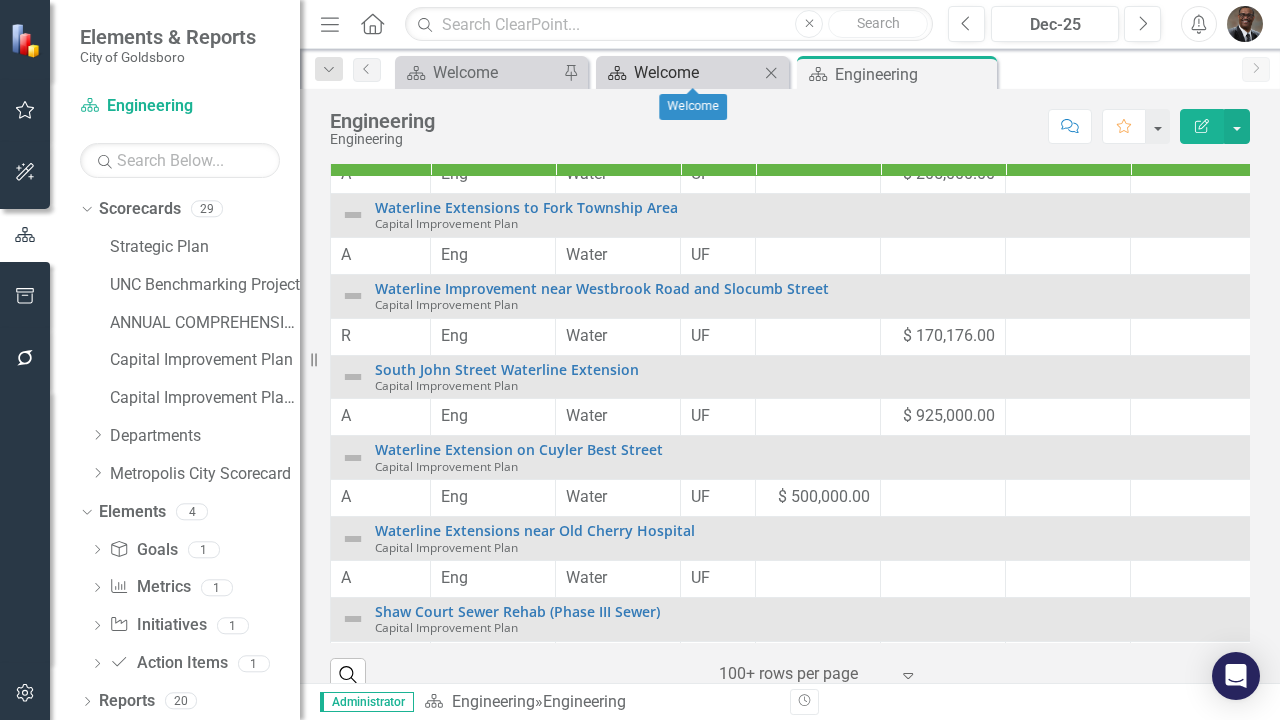 click on "Welcome" at bounding box center [696, 72] 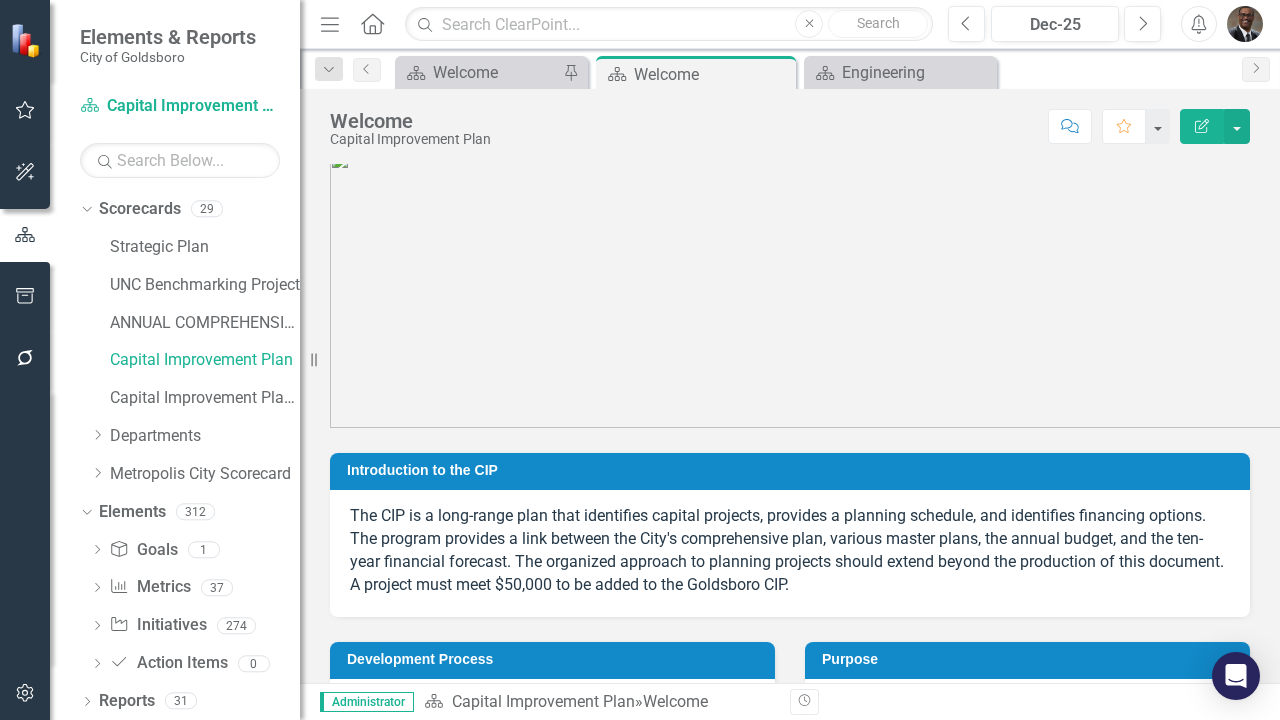 scroll, scrollTop: 0, scrollLeft: 0, axis: both 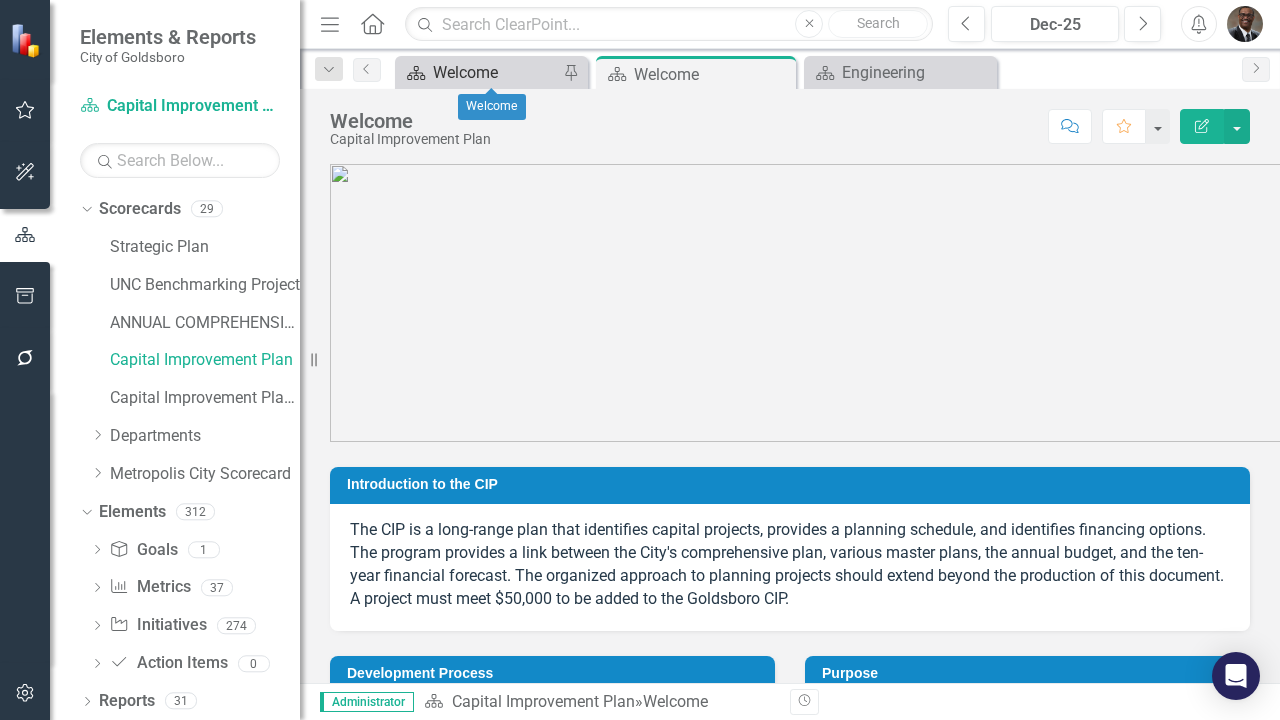 click on "Welcome" at bounding box center [495, 72] 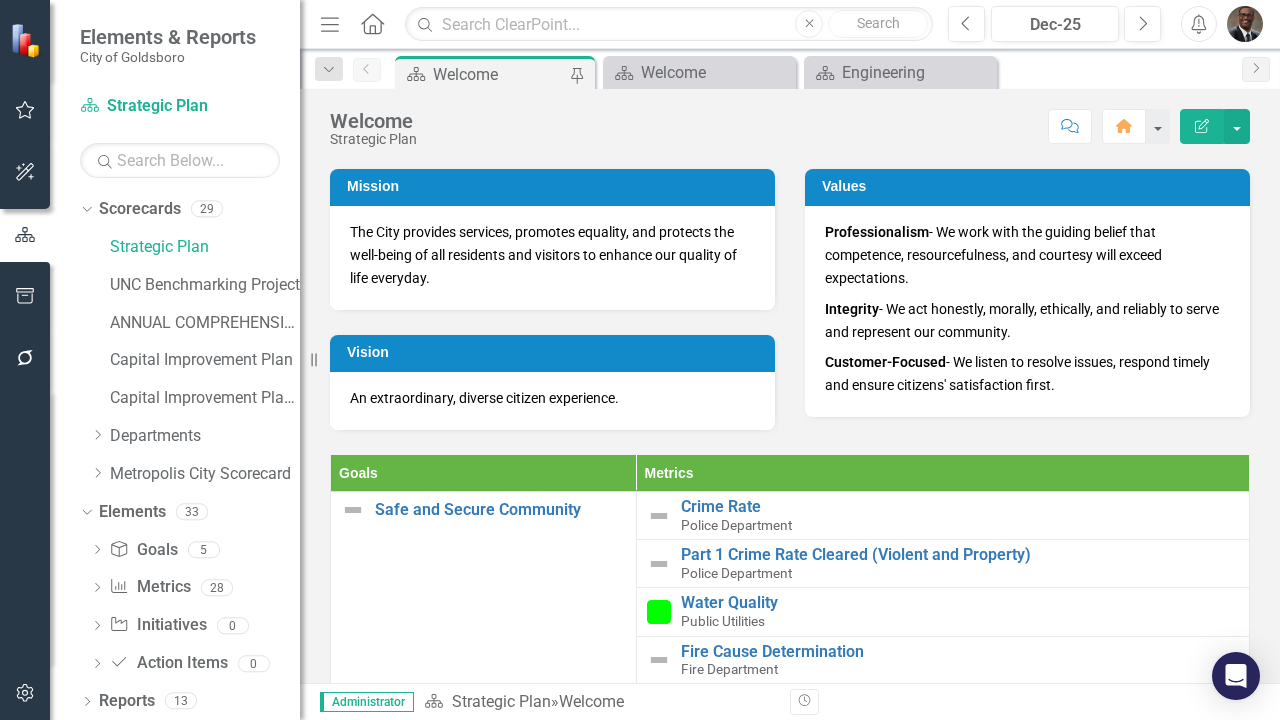 scroll, scrollTop: 600, scrollLeft: 0, axis: vertical 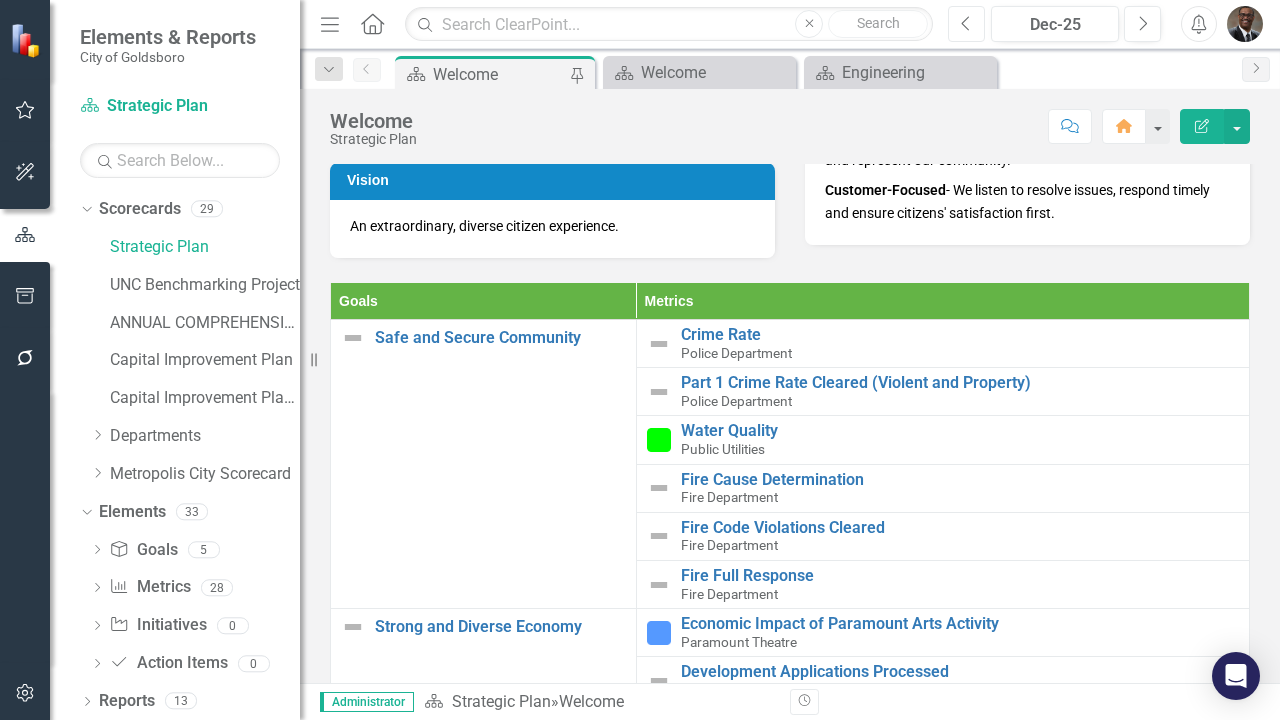 click on "Previous" at bounding box center [966, 24] 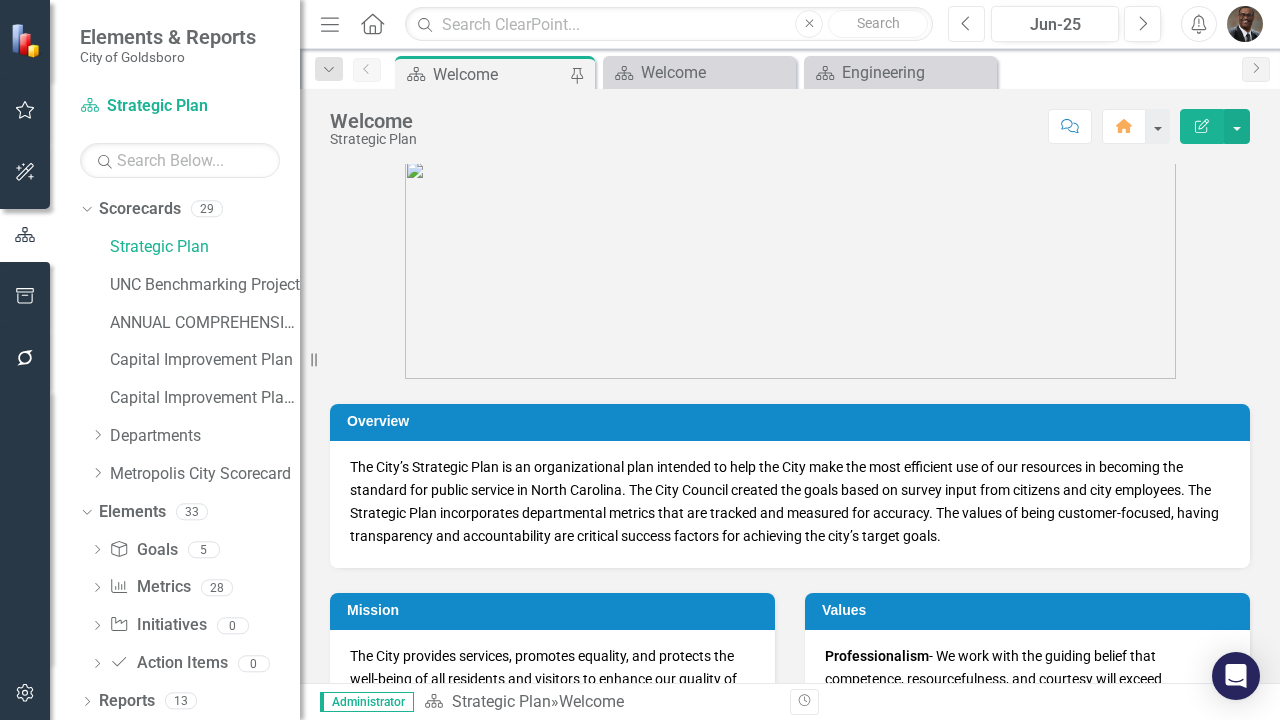 scroll, scrollTop: 0, scrollLeft: 0, axis: both 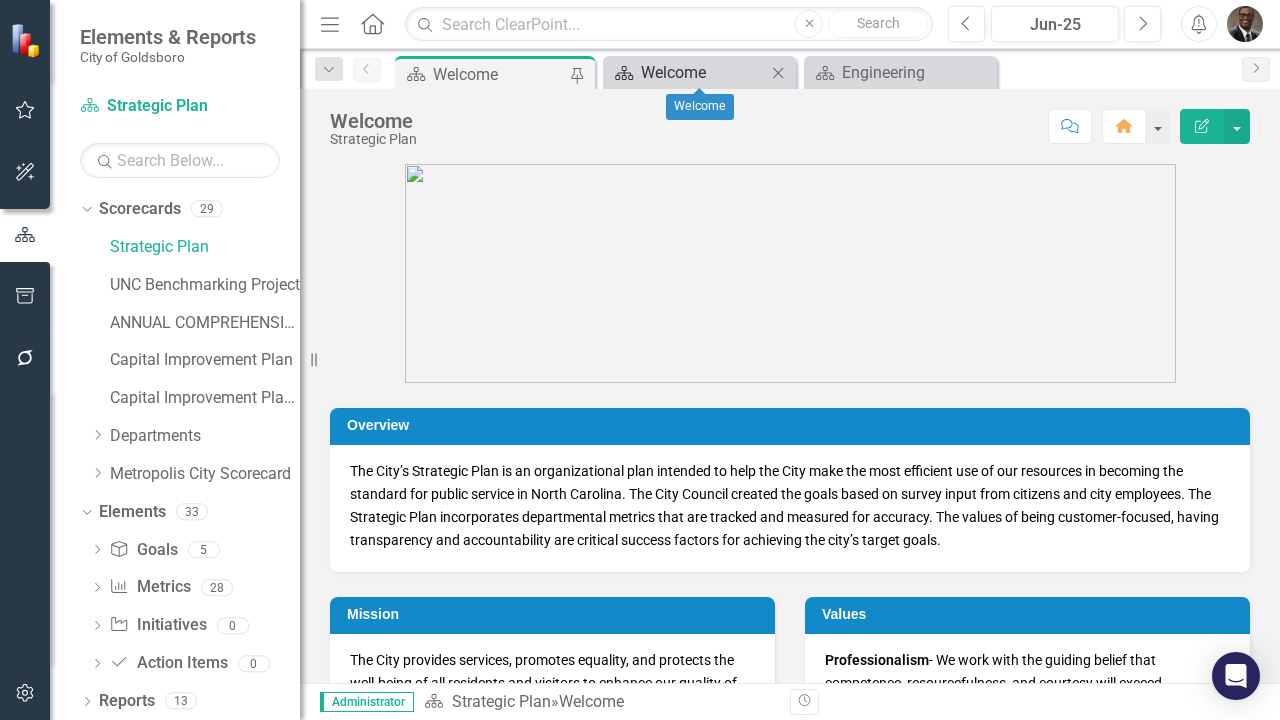 click on "Welcome" at bounding box center [703, 72] 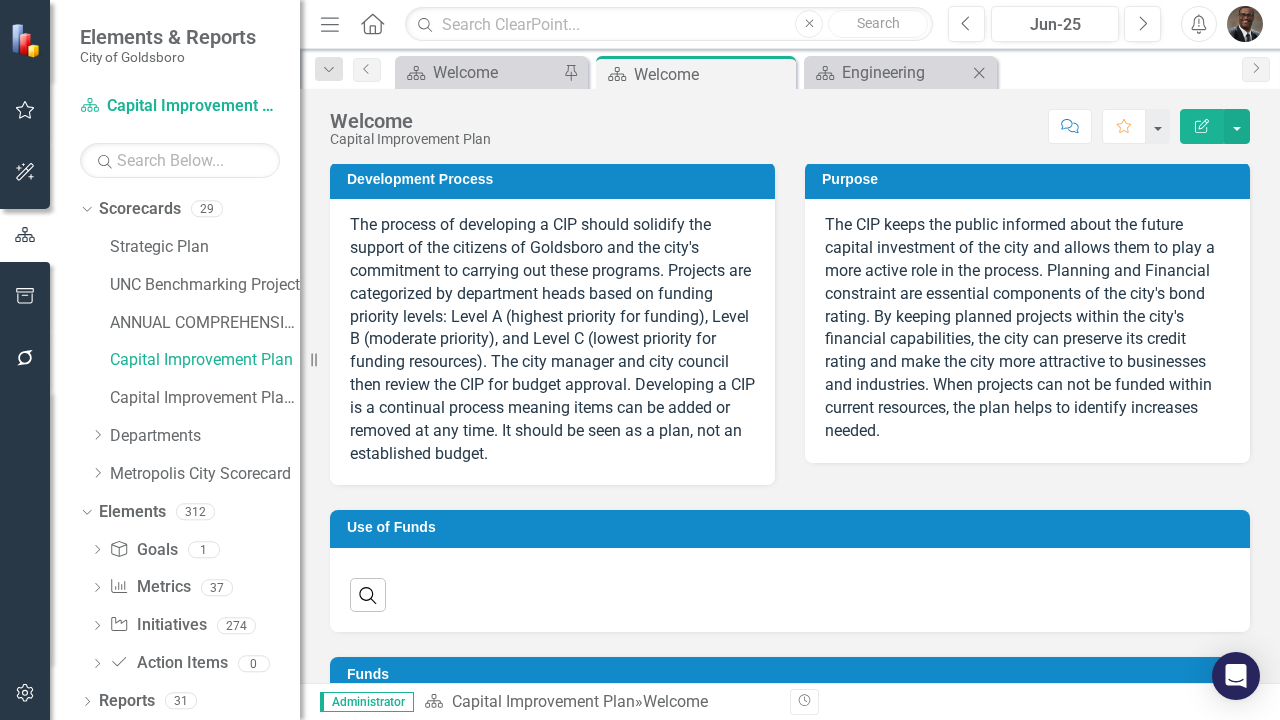 scroll, scrollTop: 400, scrollLeft: 0, axis: vertical 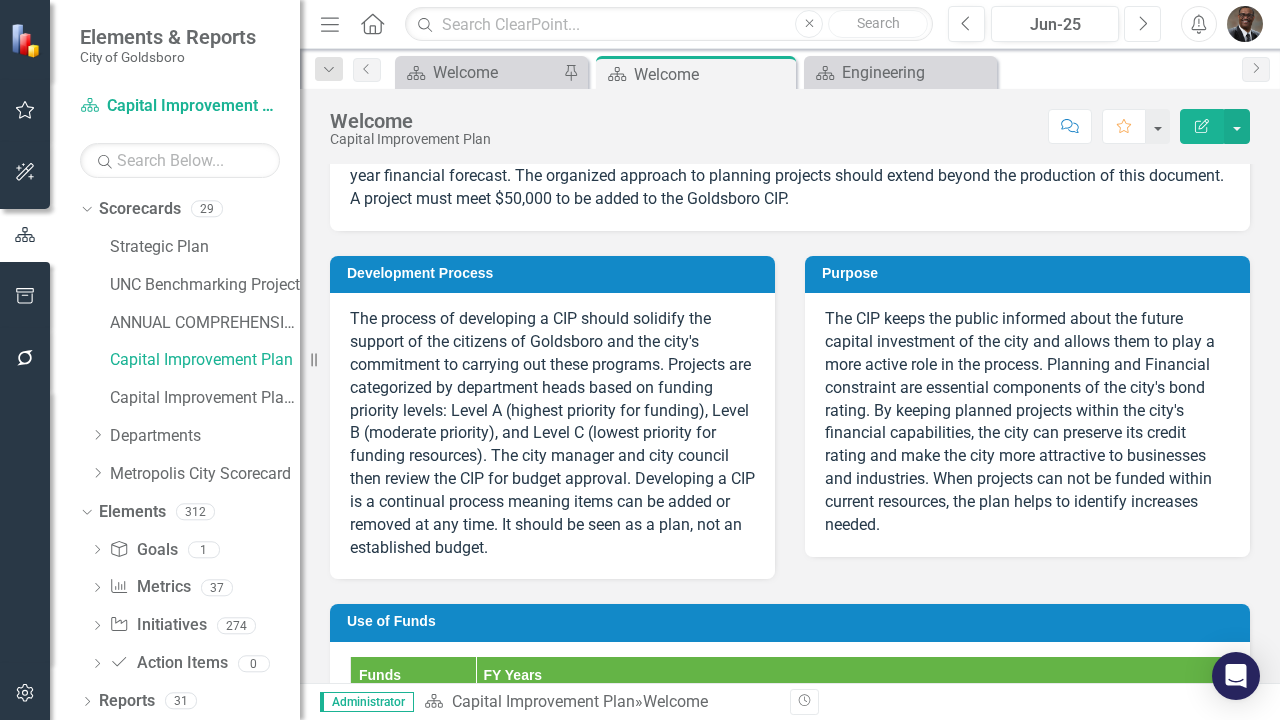 click on "Next" 